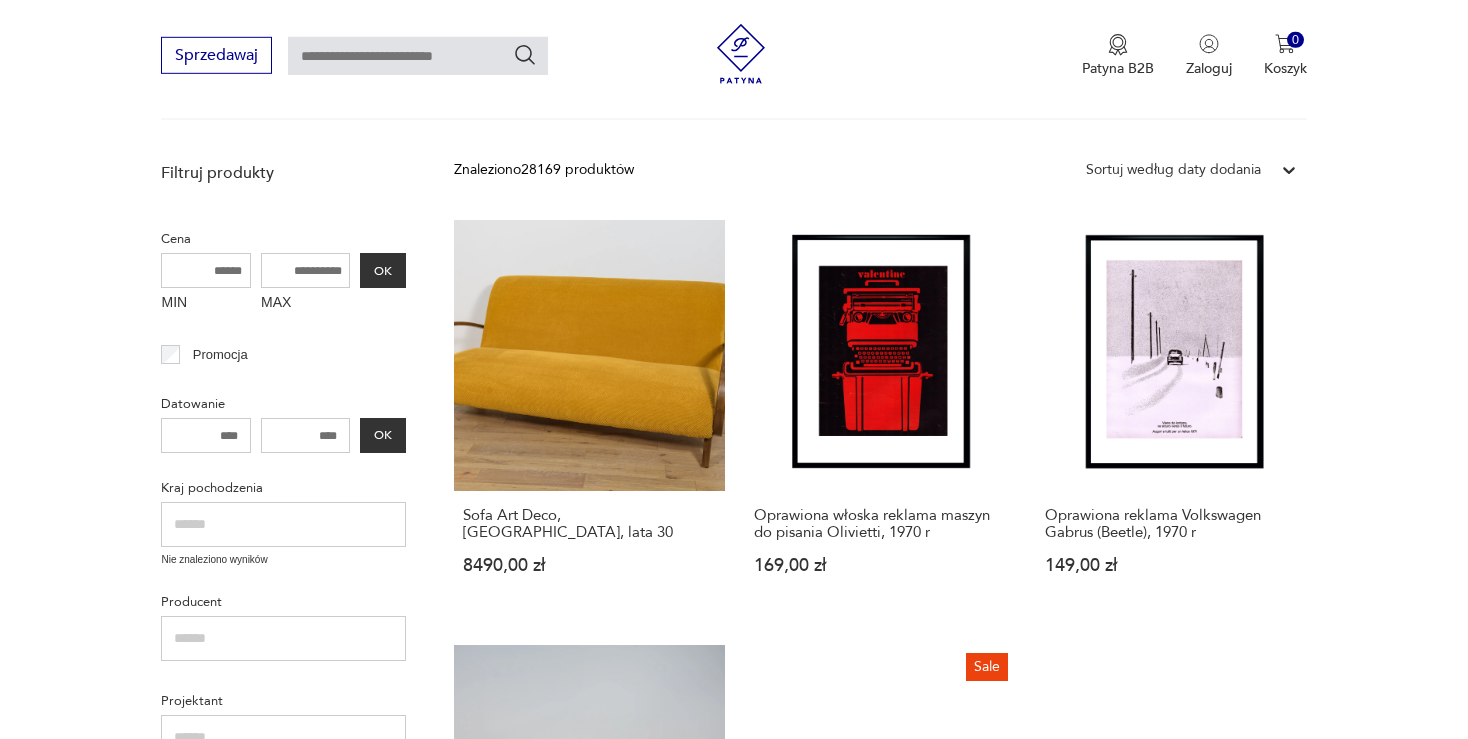 scroll, scrollTop: 829, scrollLeft: 0, axis: vertical 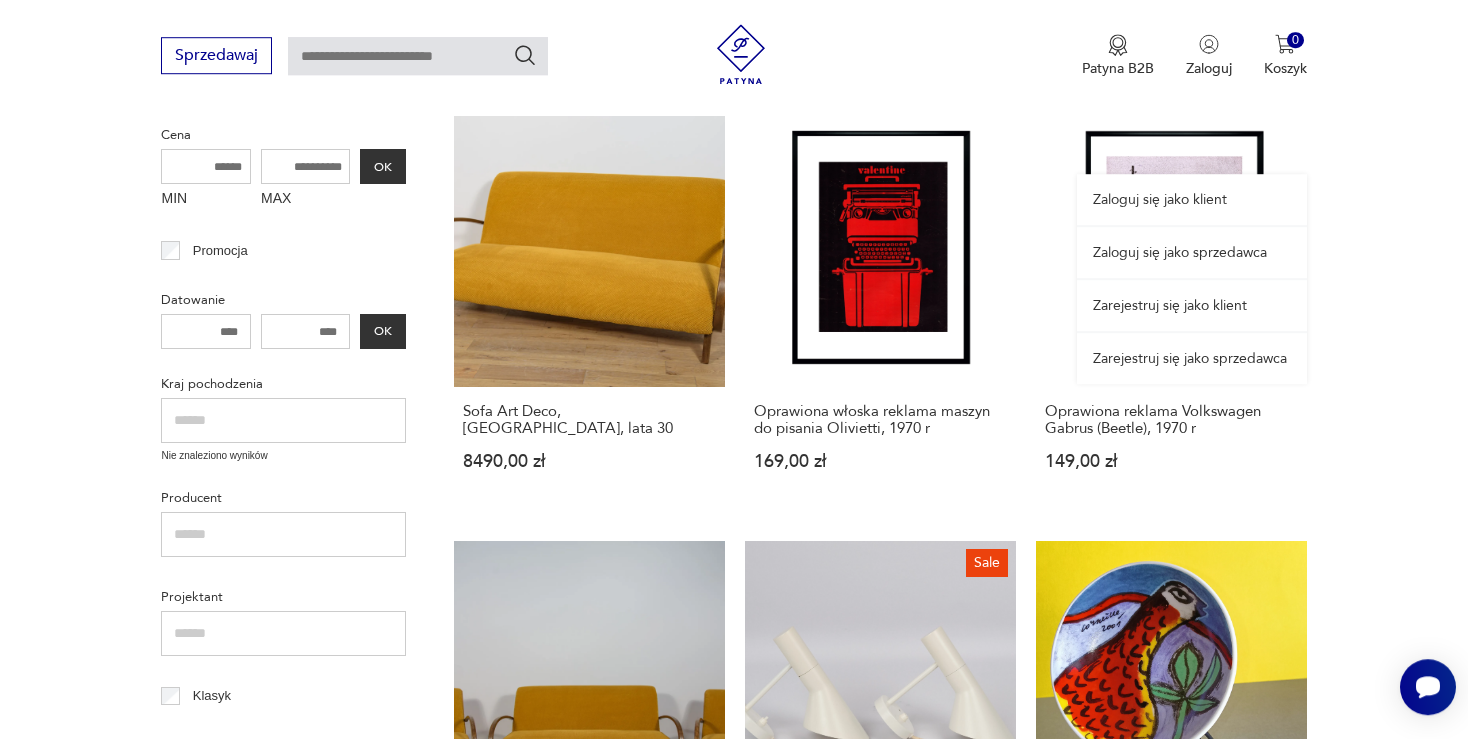 drag, startPoint x: 1270, startPoint y: 173, endPoint x: 1290, endPoint y: 169, distance: 20.396078 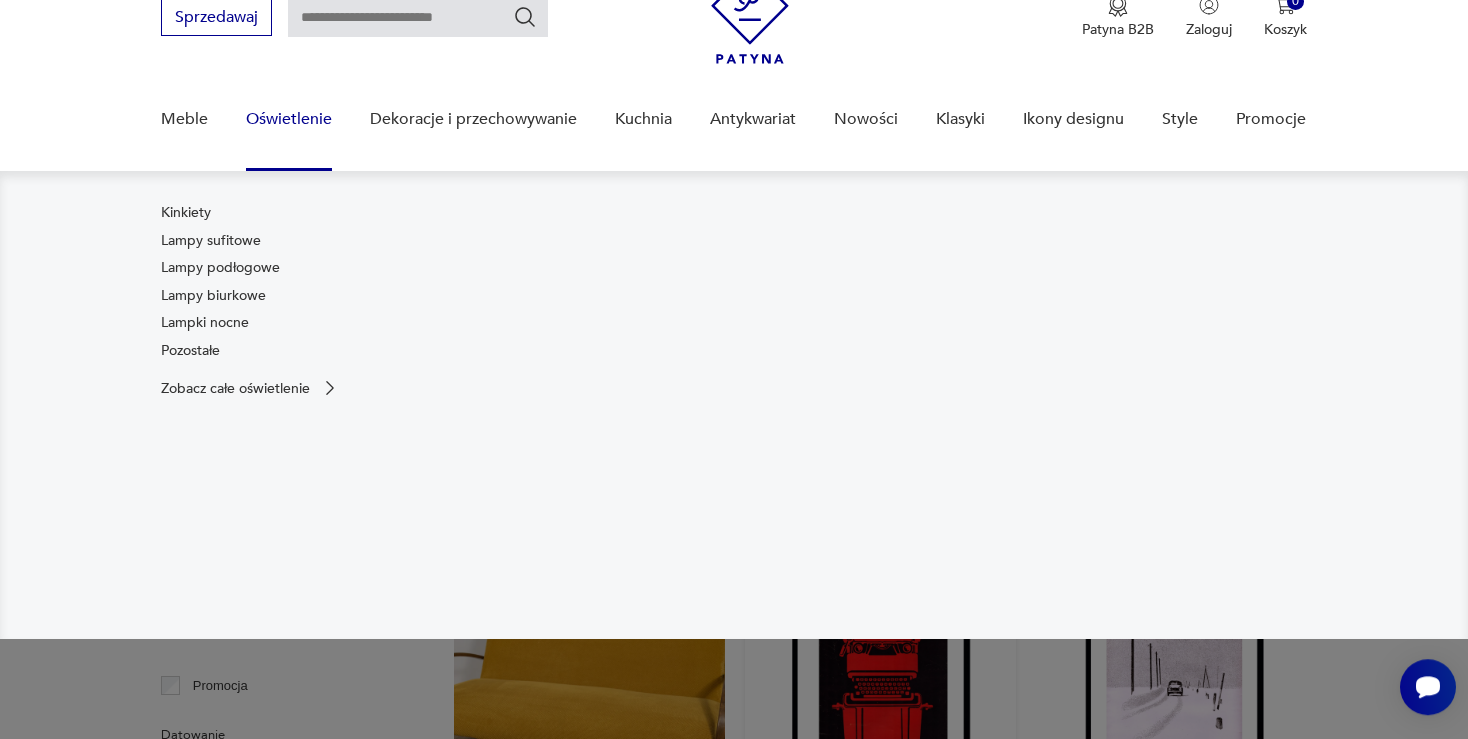 scroll, scrollTop: 512, scrollLeft: 0, axis: vertical 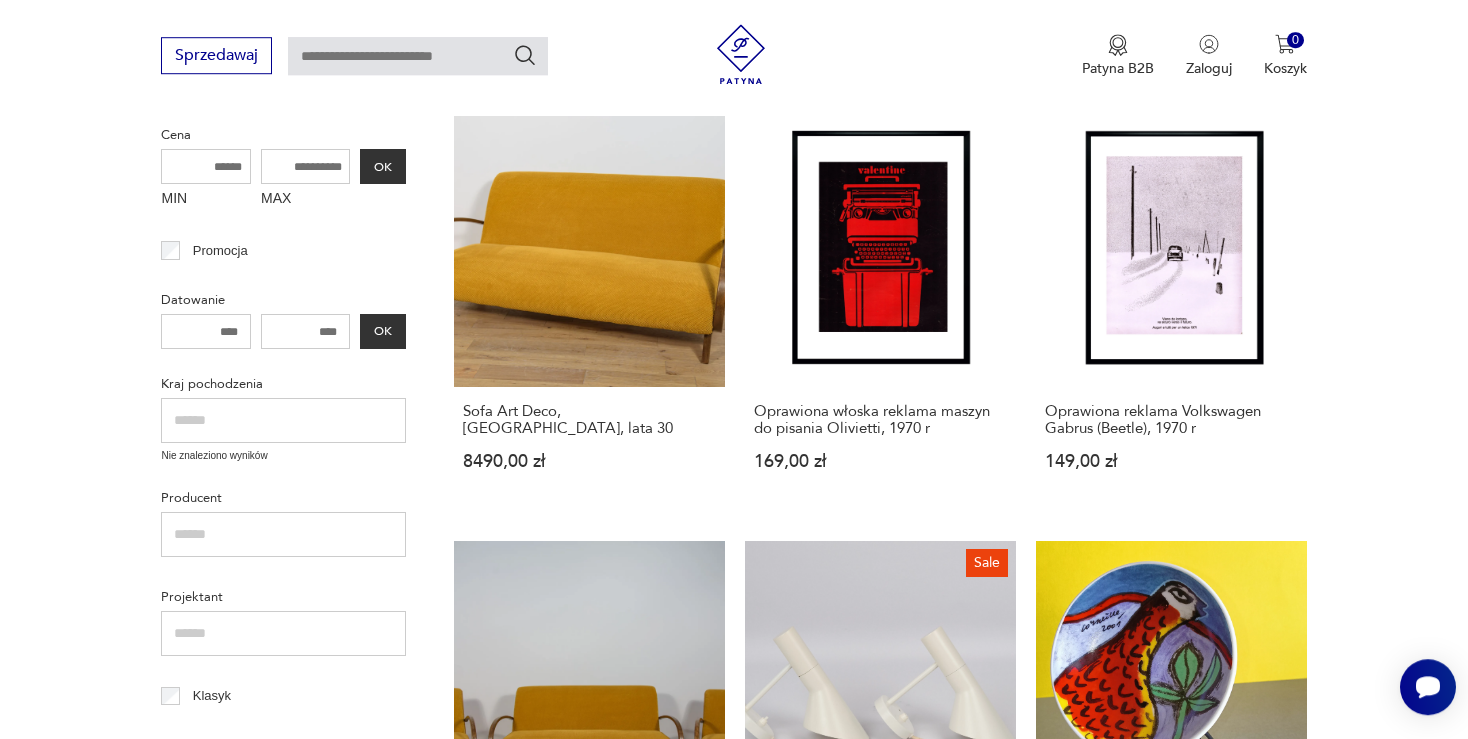 click on "Filtruj produkty Cena MIN MAX OK Promocja Datowanie OK Kraj pochodzenia Nie znaleziono wyników Producent Projektant Klasyk Tag art deco Bauhaus Bavaria black friday Cepelia ceramika Chodzież Ćmielów Wyczyść filtry Znaleziono  28169   produktów Filtruj Sortuj według daty dodania Sortuj według daty dodania Sofa Art Deco, Polska, lata 30 8490,00 zł Oprawiona włoska reklama maszyn do pisania Olivietti, 1970 r 169,00 zł Oprawiona reklama Volkswagen Gabrus (Beetle), 1970 r 149,00 zł Komplet Art Deco sofa i dwa fotel, Polska, lata 30. 18 350,00 zł Sale Para duńskich kinkietów AJ Naebbet proj. Arne Jacobsen, Louis Poulsen, 1959 4050,00 zł 4500,00 zł Talerzyk z bażantem i podpisem Corneille 2001 (12 cm), Holandia - stan idealny 90,00 zł Sale Para duńskich kinkietów PH Hat proj. Poul Henningsen, Louis Poulsen, 1961 1080,00 zł 1200,00 zł Okrągły rozkładany stół, G-Plan, Wielka Brytania, lata 60 5950,00 zł 2 filiżanki bez spodków C.T Tielsch Wałbrzych 1945-1952, stan idealny 1" at bounding box center (734, 1489) 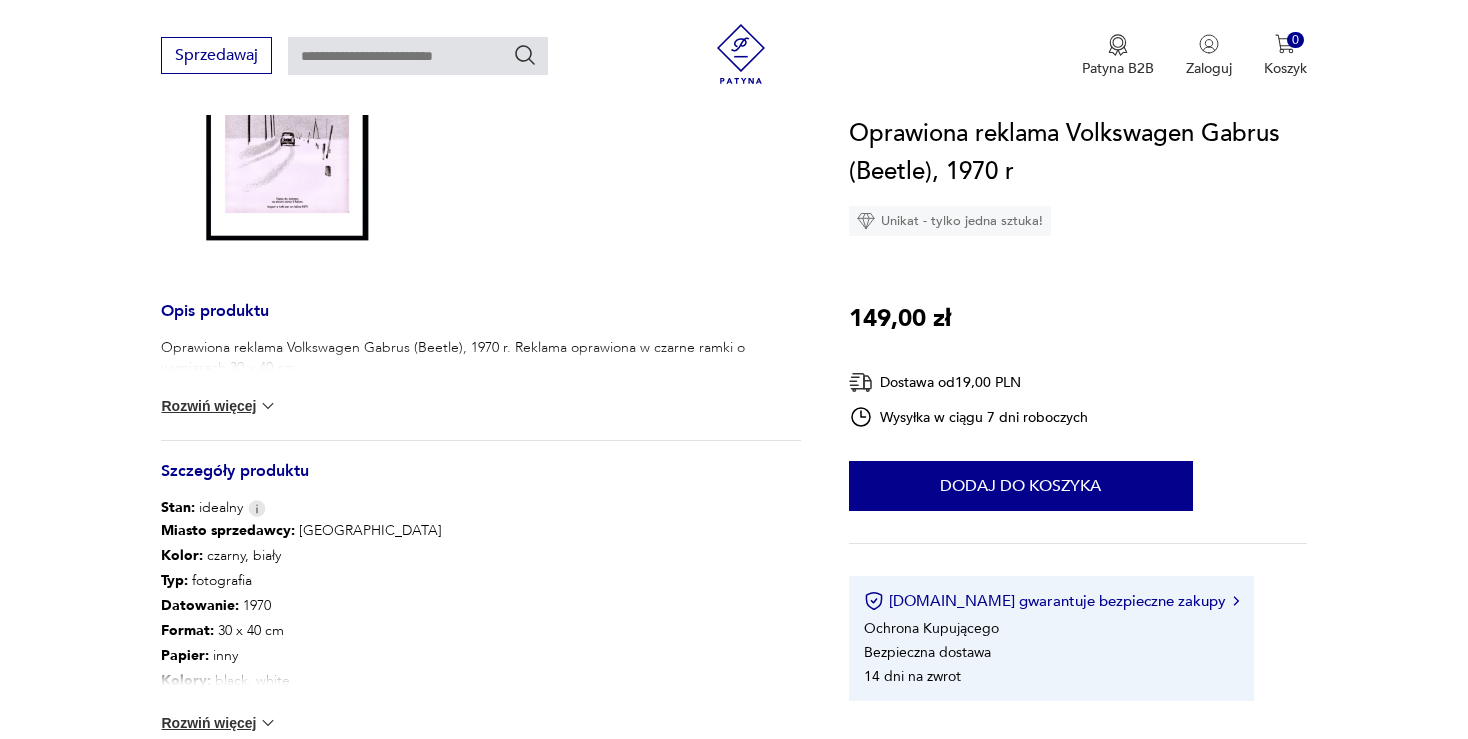 scroll, scrollTop: 317, scrollLeft: 0, axis: vertical 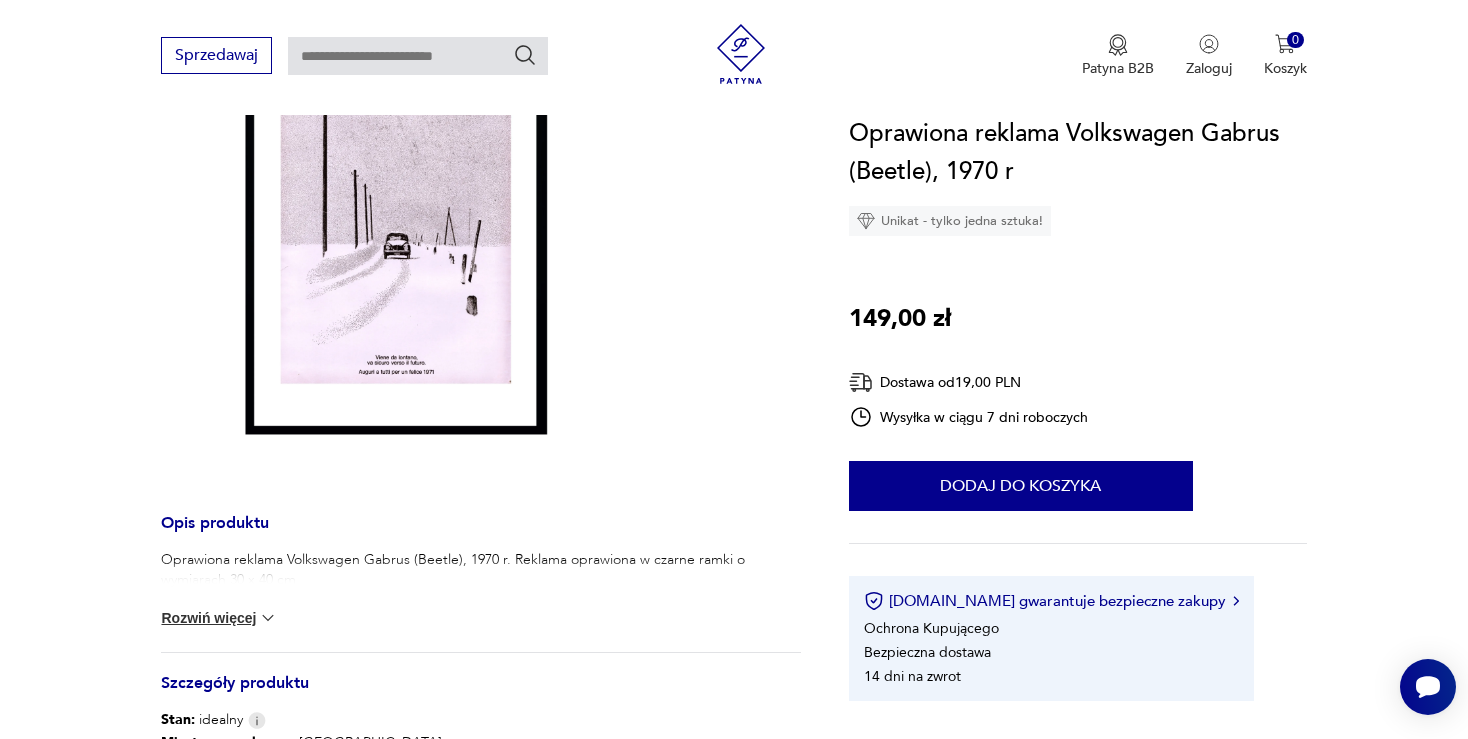 click at bounding box center [391, 243] 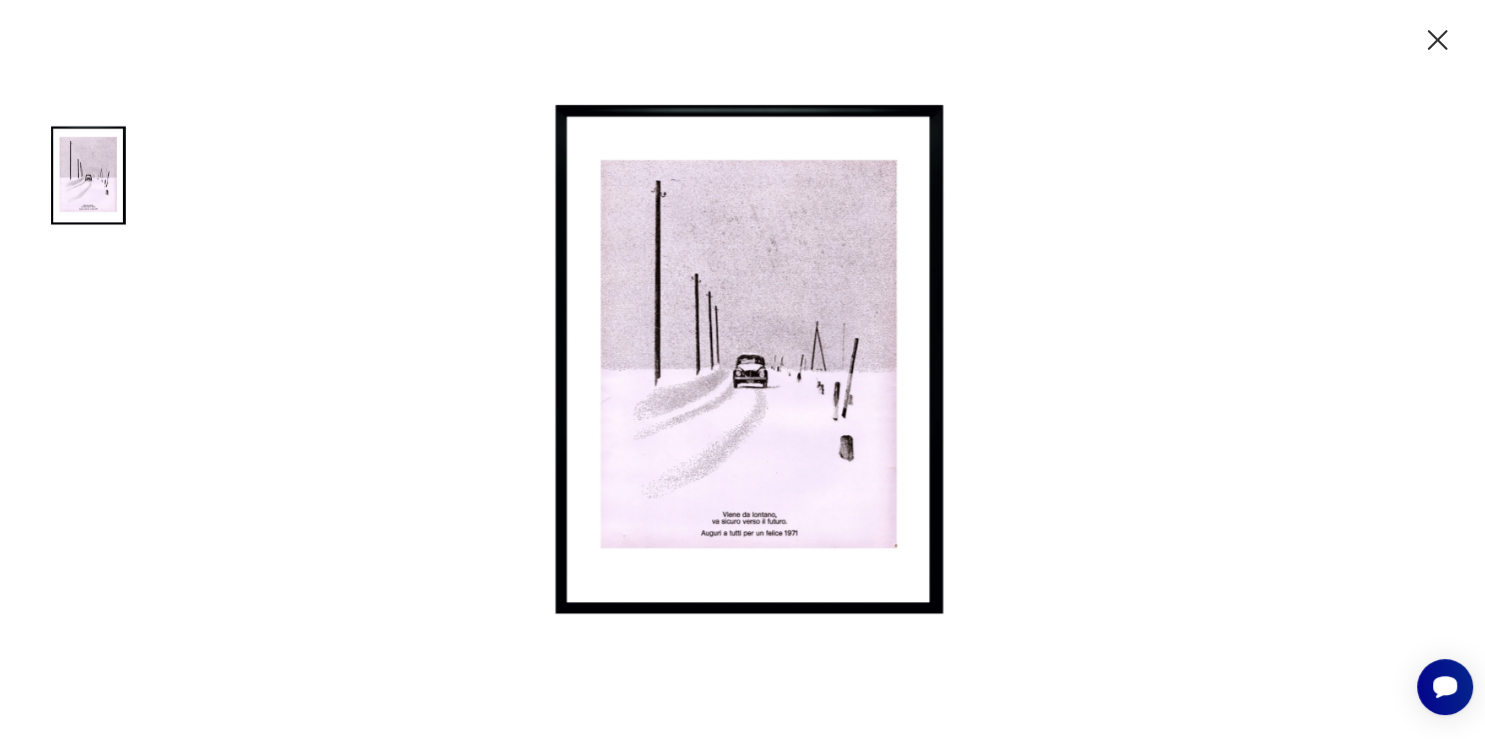 click at bounding box center [743, 367] 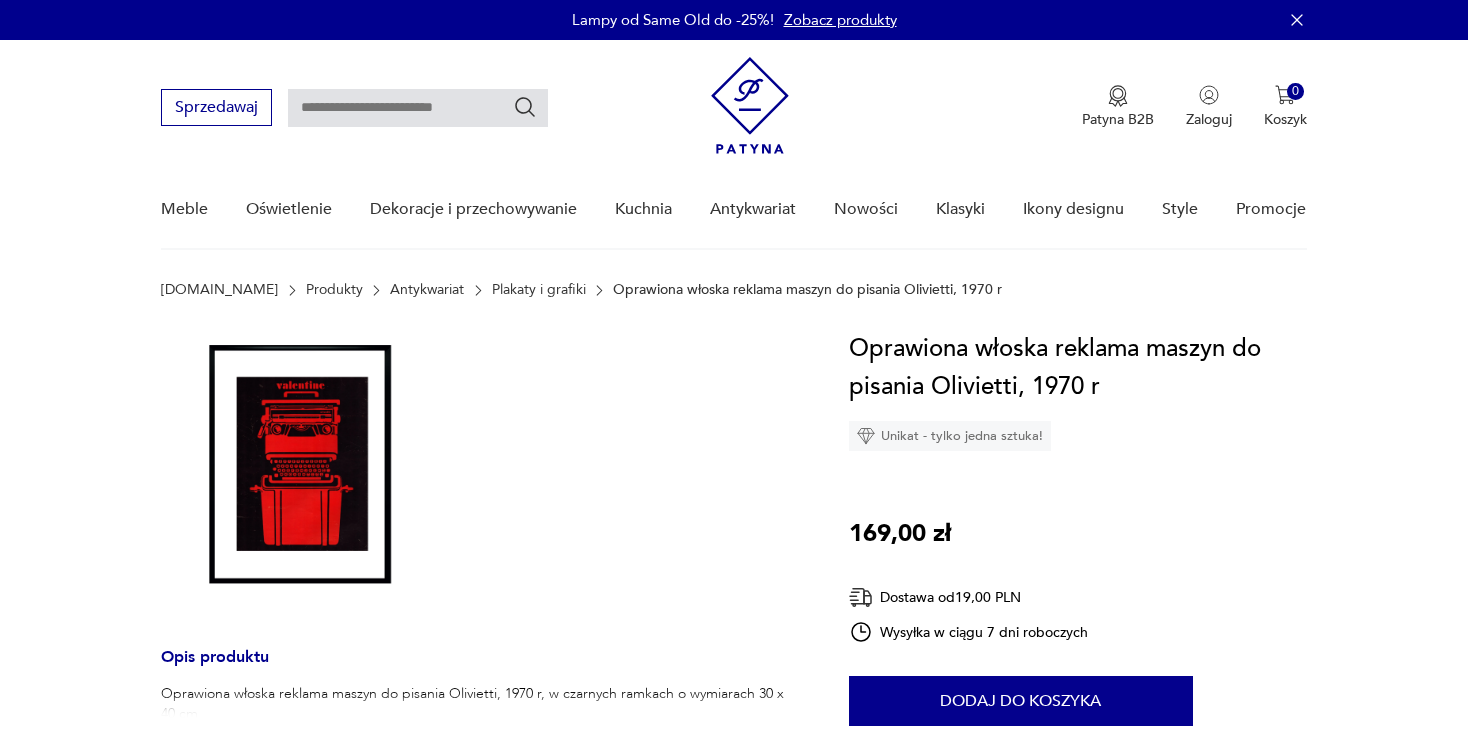 scroll, scrollTop: 0, scrollLeft: 0, axis: both 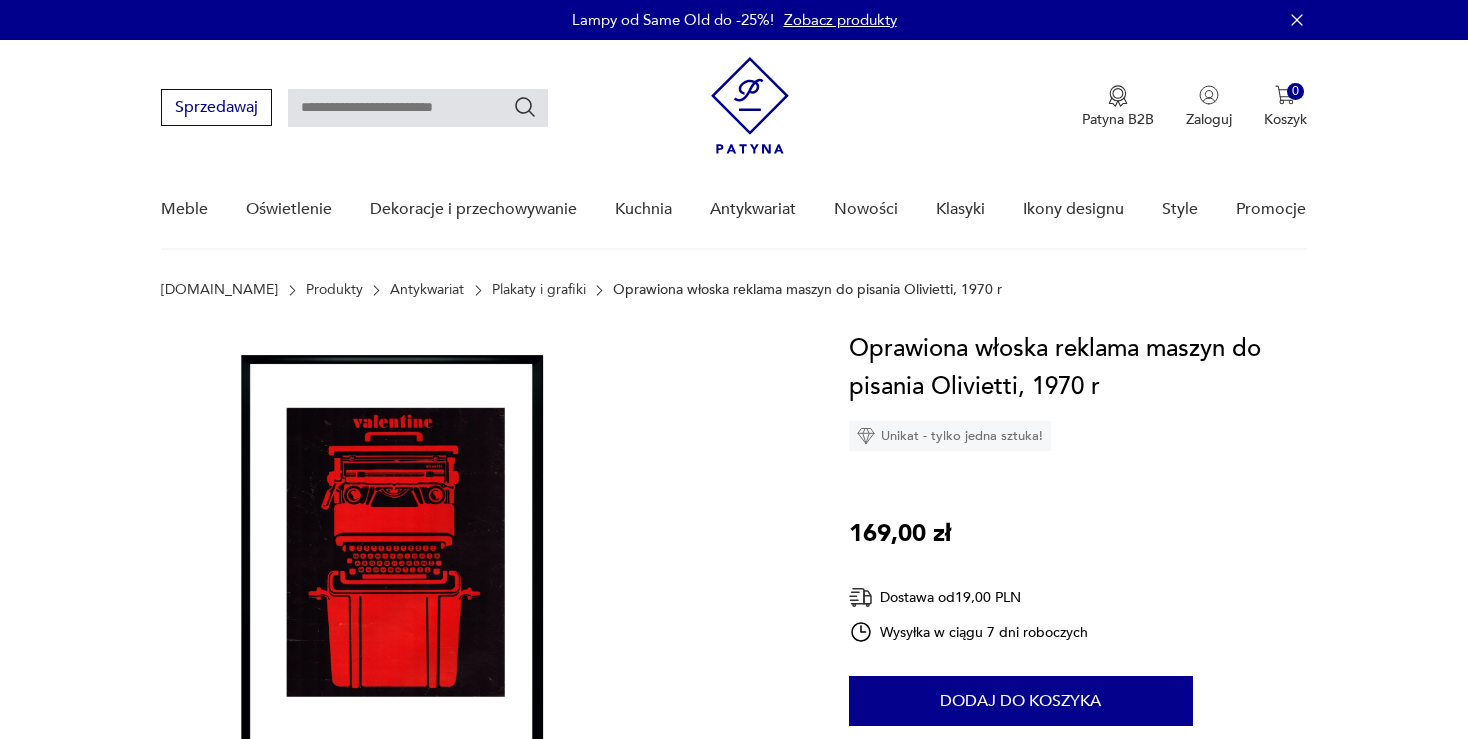 click on "Plakaty i grafiki" at bounding box center (539, 290) 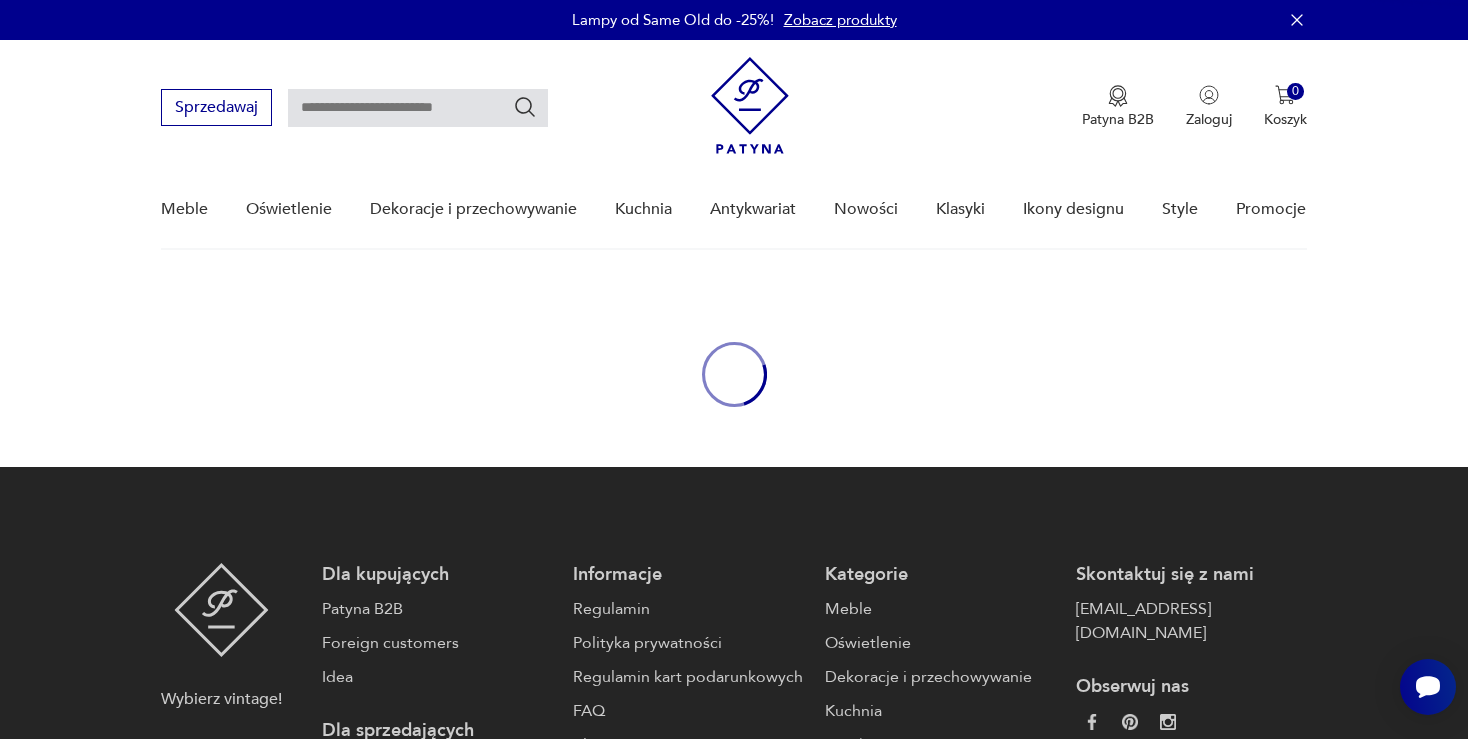 scroll, scrollTop: 0, scrollLeft: 0, axis: both 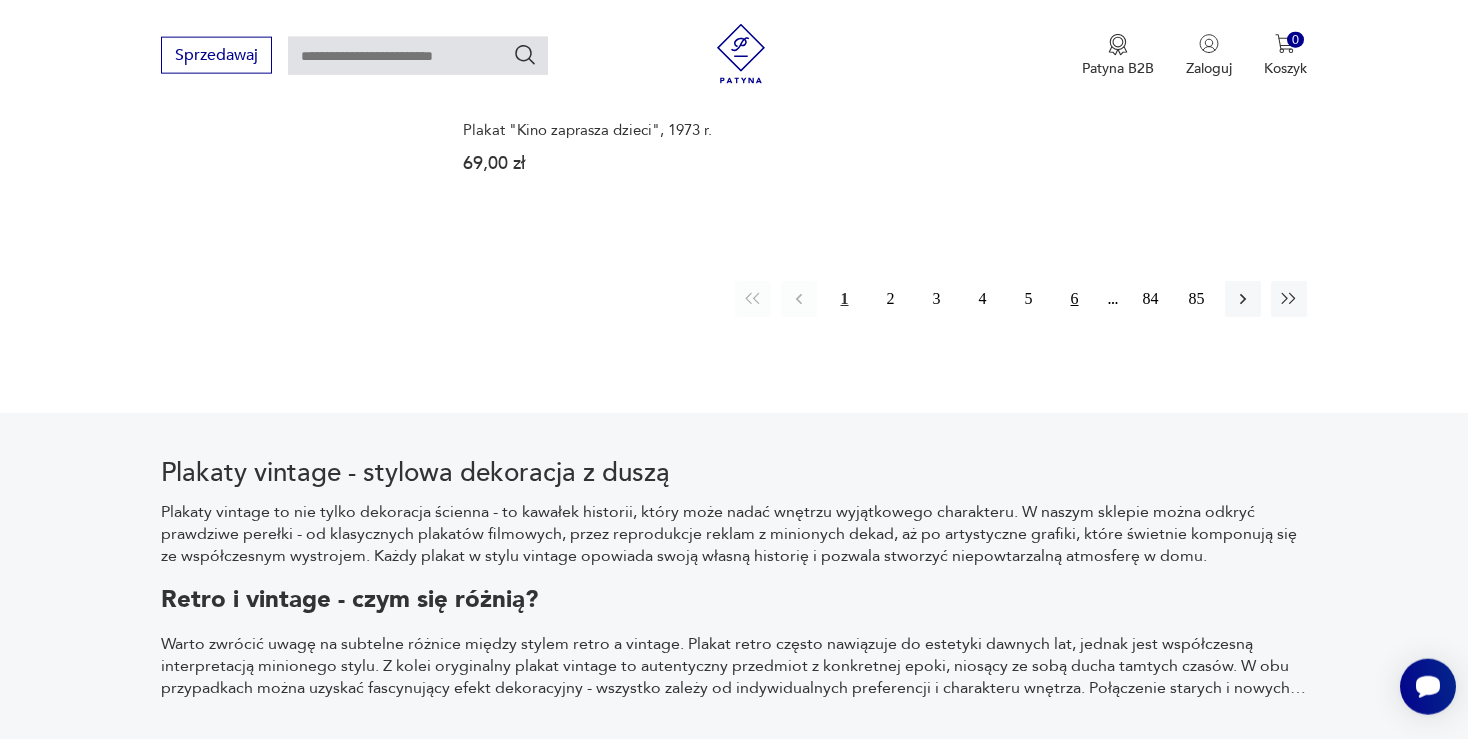 click on "6" at bounding box center [1075, 299] 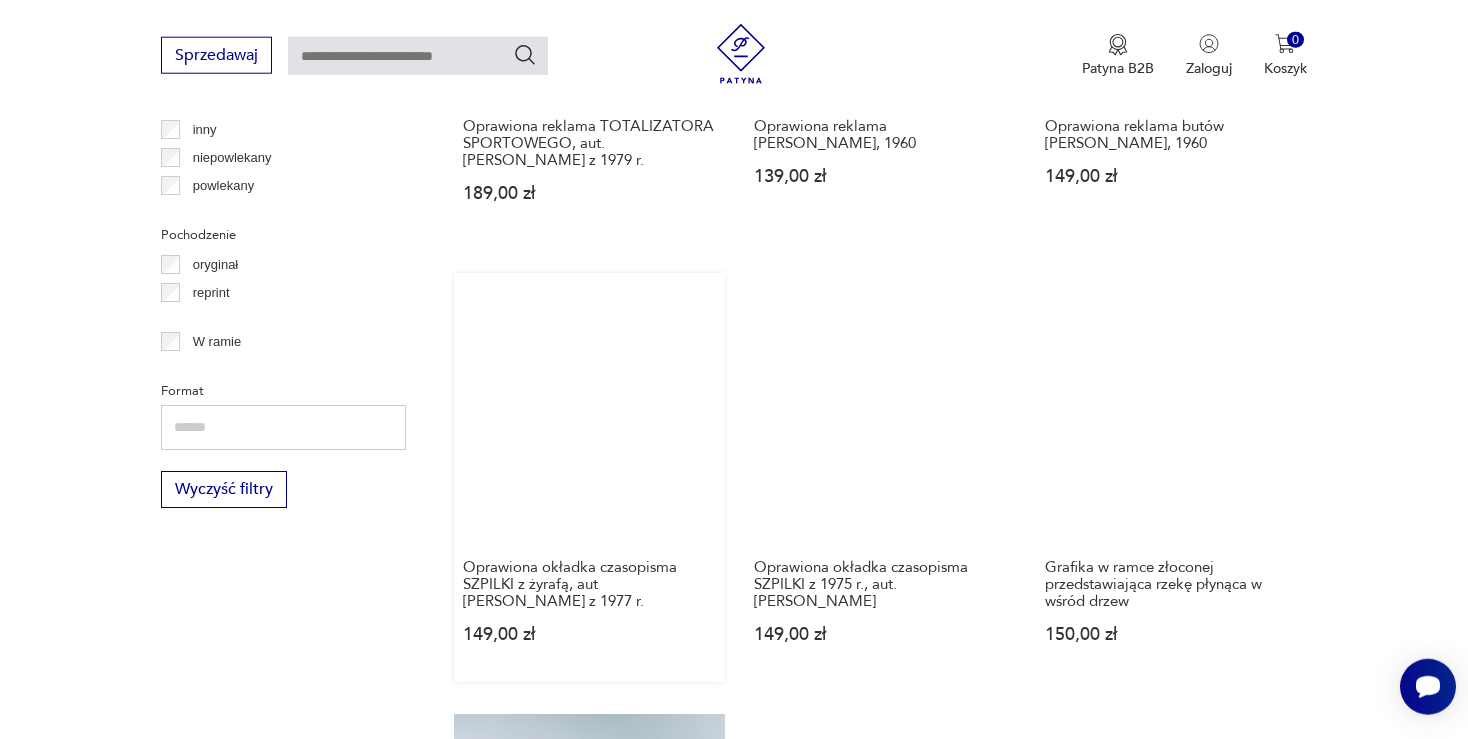 scroll, scrollTop: 2453, scrollLeft: 0, axis: vertical 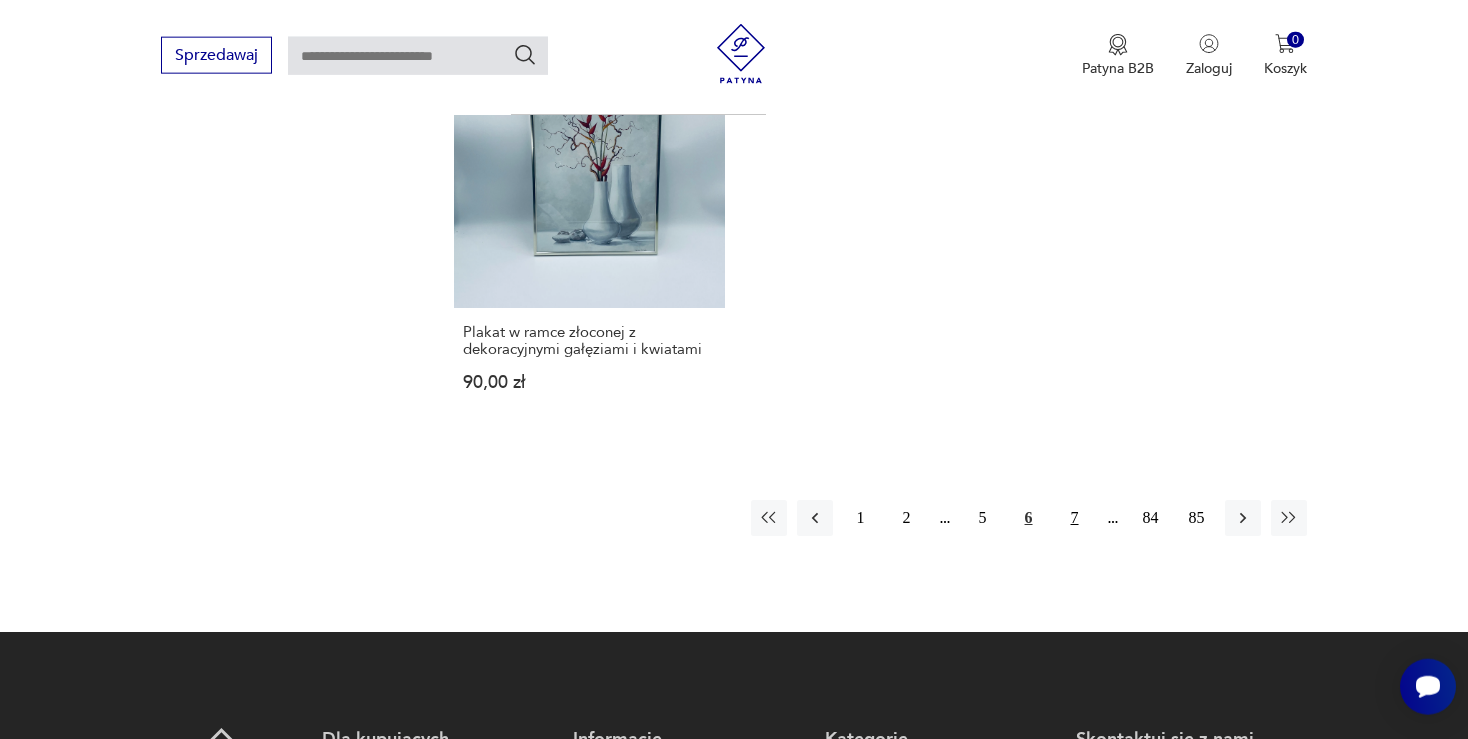 click on "7" at bounding box center [1075, 518] 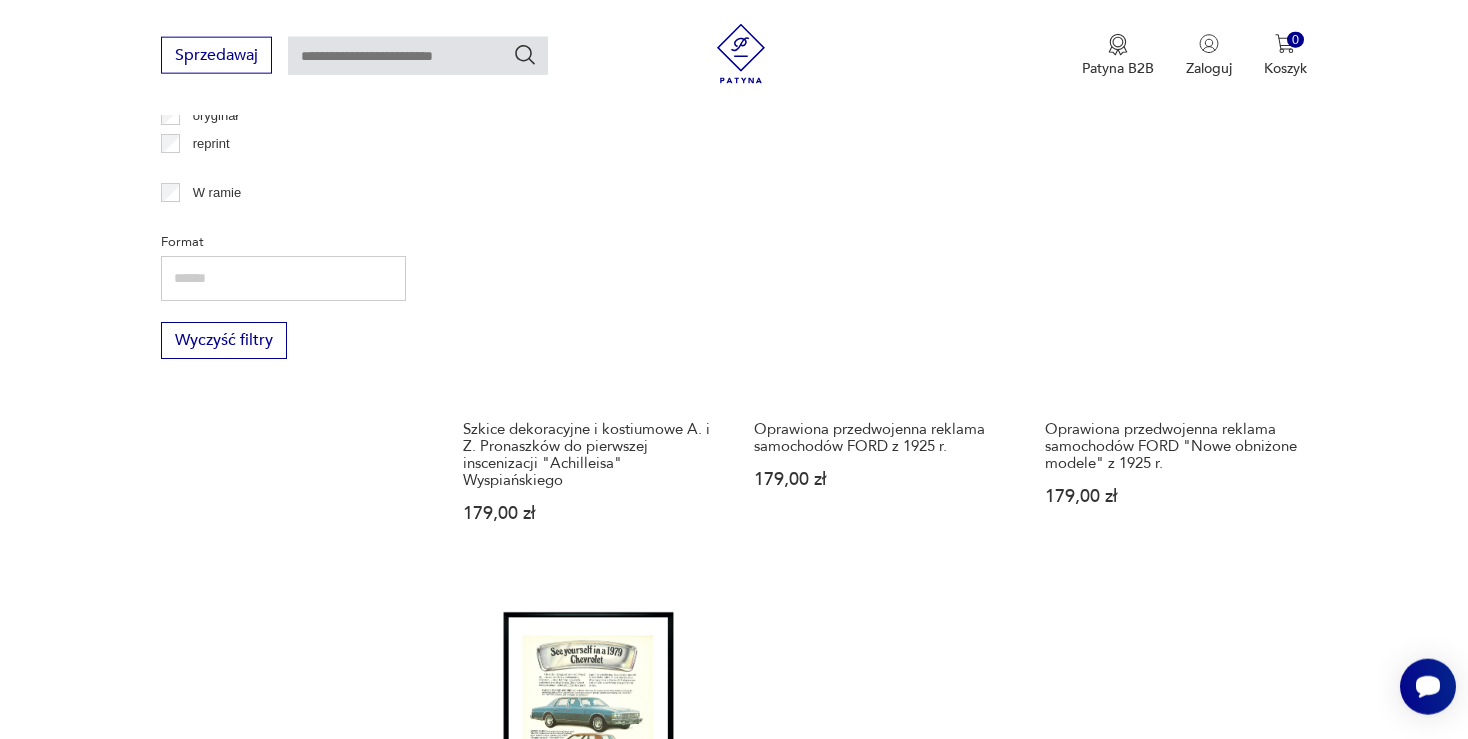 scroll, scrollTop: 3228, scrollLeft: 0, axis: vertical 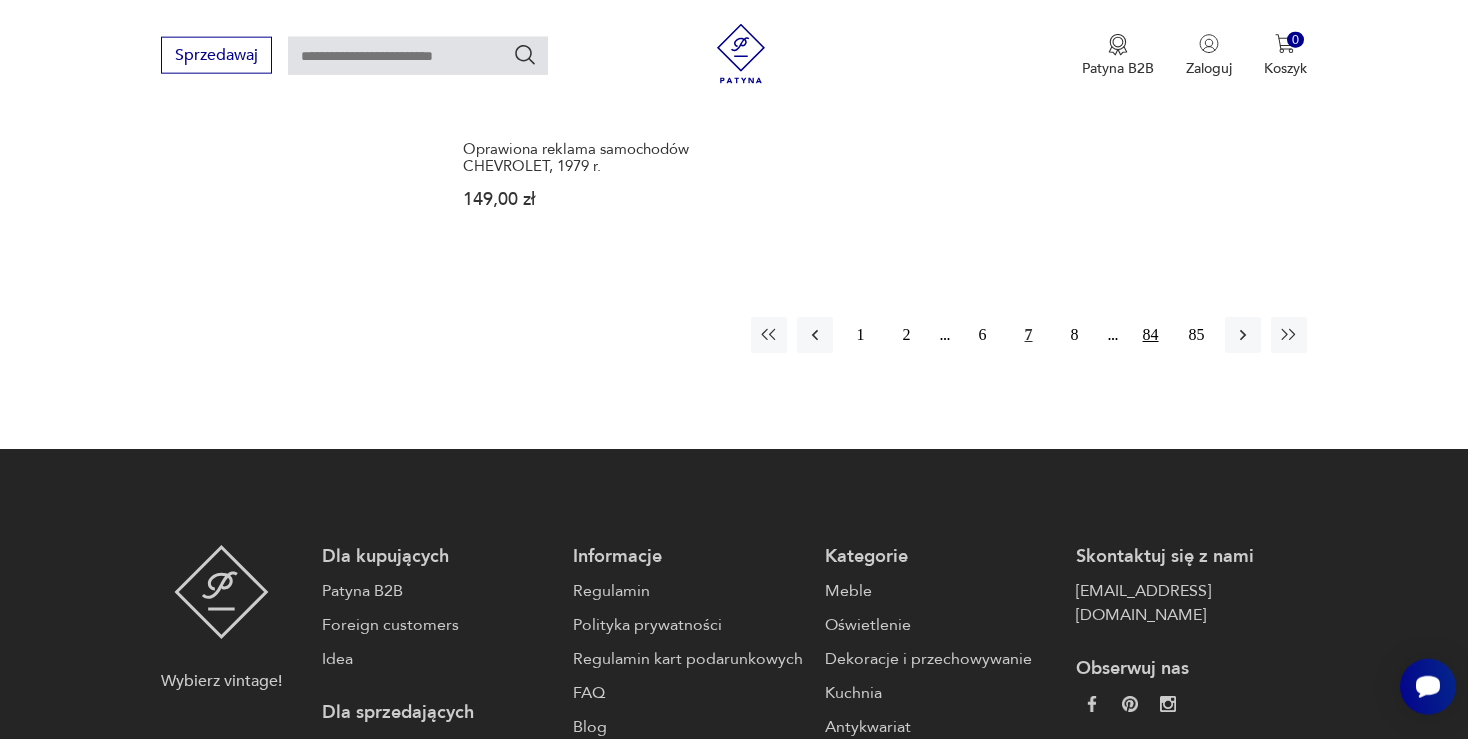click on "84" at bounding box center [1151, 335] 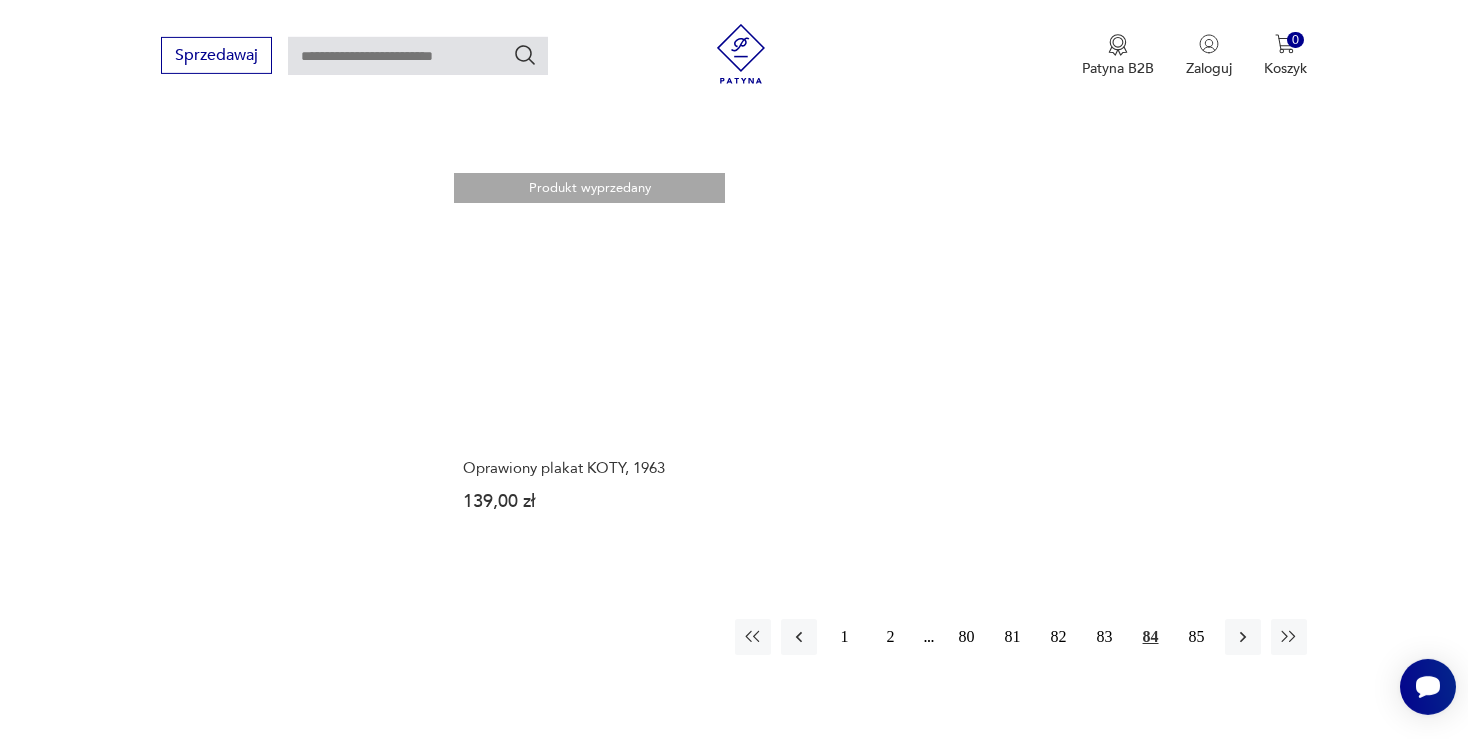 scroll, scrollTop: 2899, scrollLeft: 0, axis: vertical 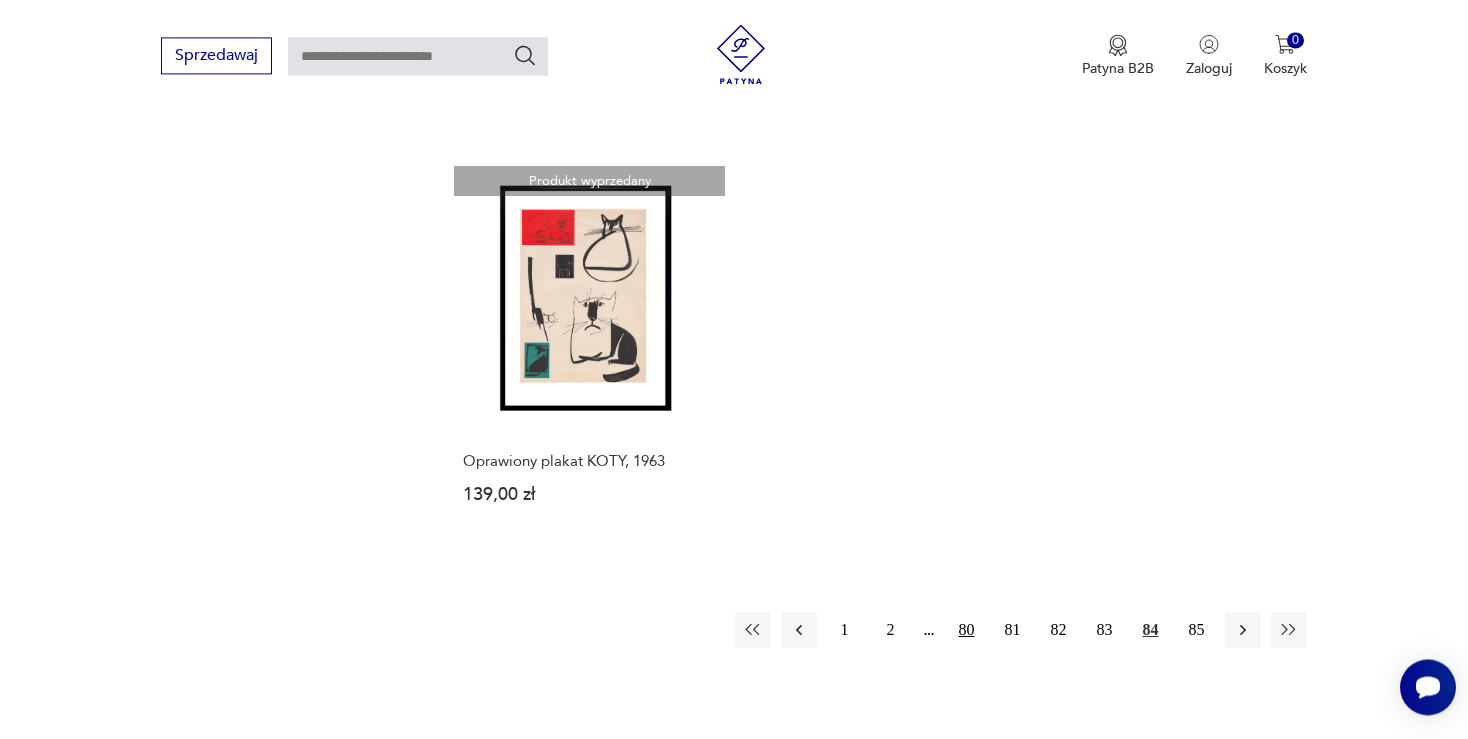 click on "80" at bounding box center (967, 630) 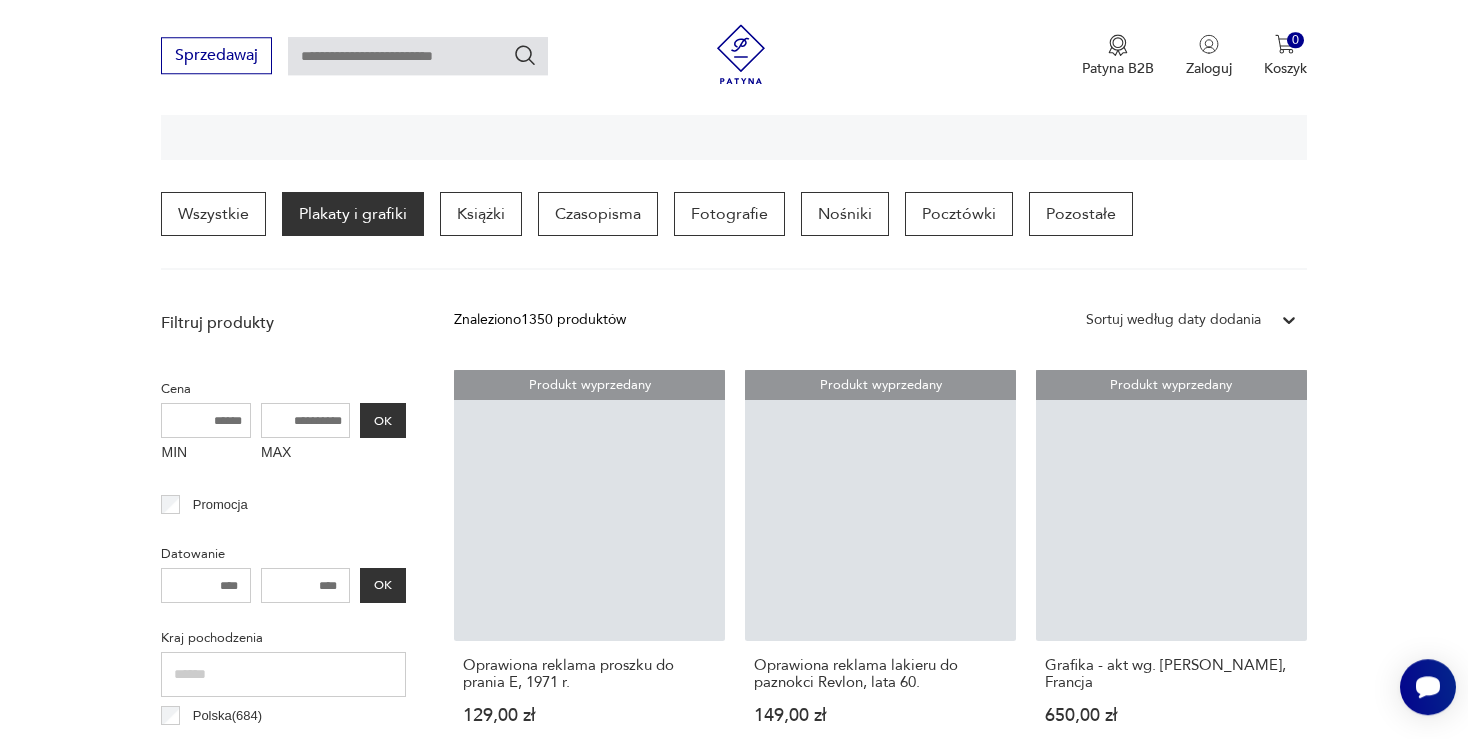 scroll, scrollTop: 469, scrollLeft: 0, axis: vertical 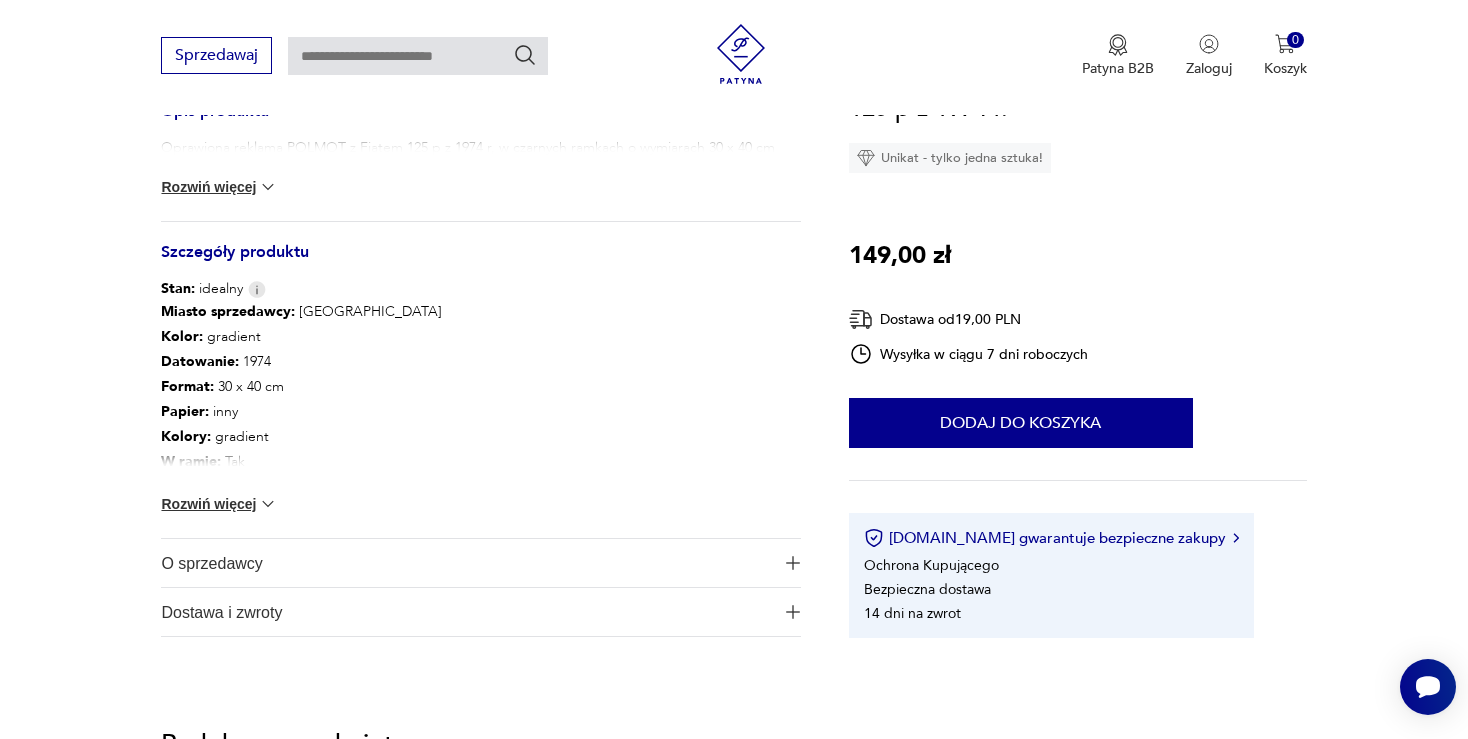 click on "Rozwiń więcej" at bounding box center (219, 504) 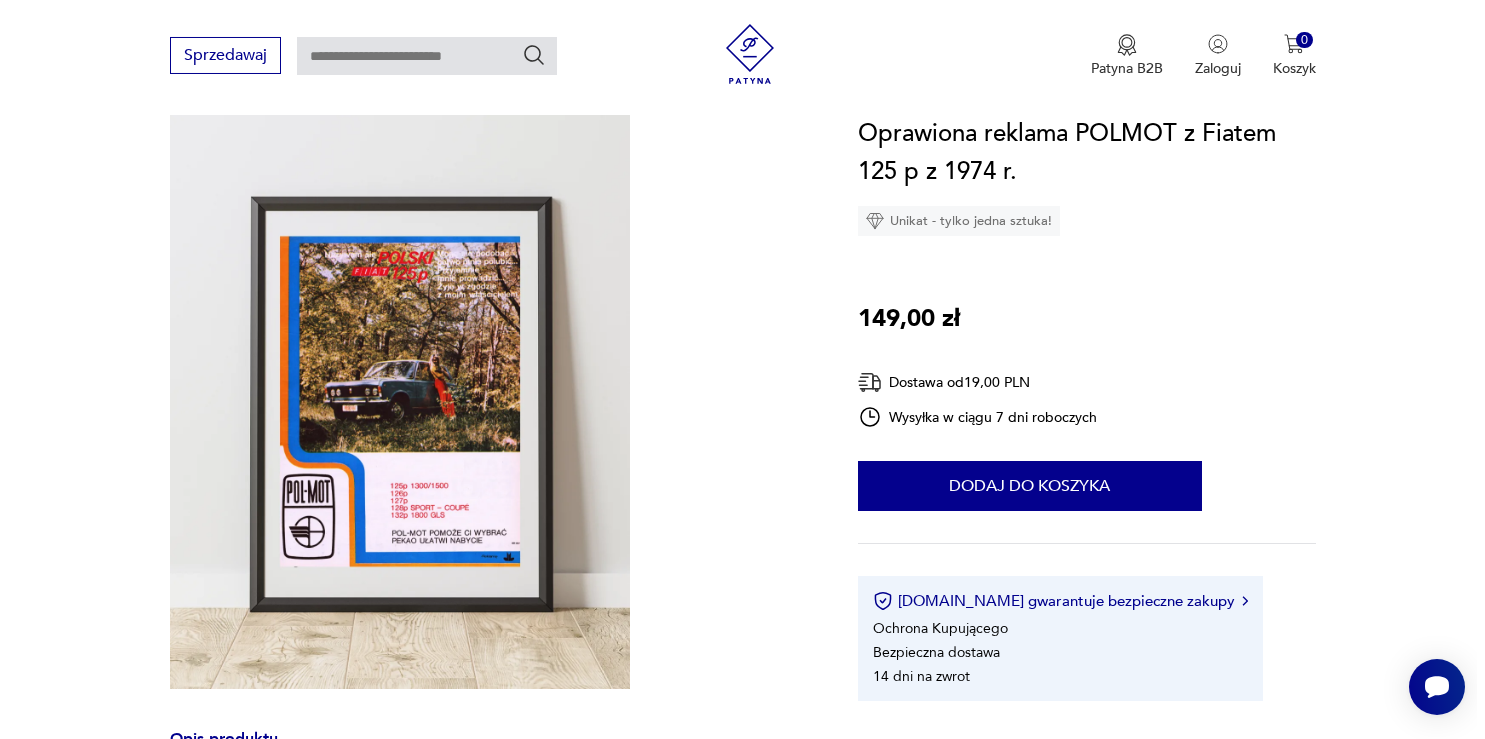 scroll, scrollTop: 105, scrollLeft: 0, axis: vertical 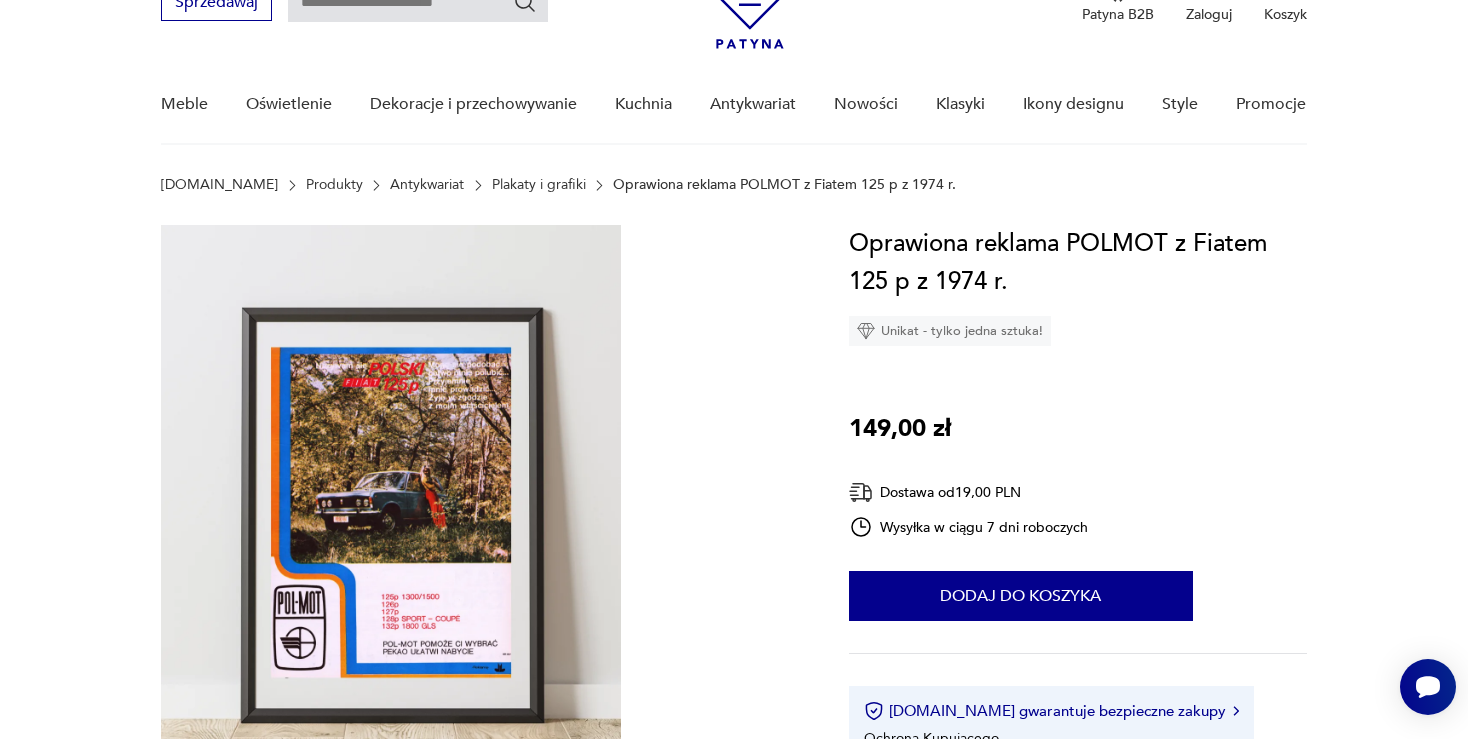 click at bounding box center [391, 512] 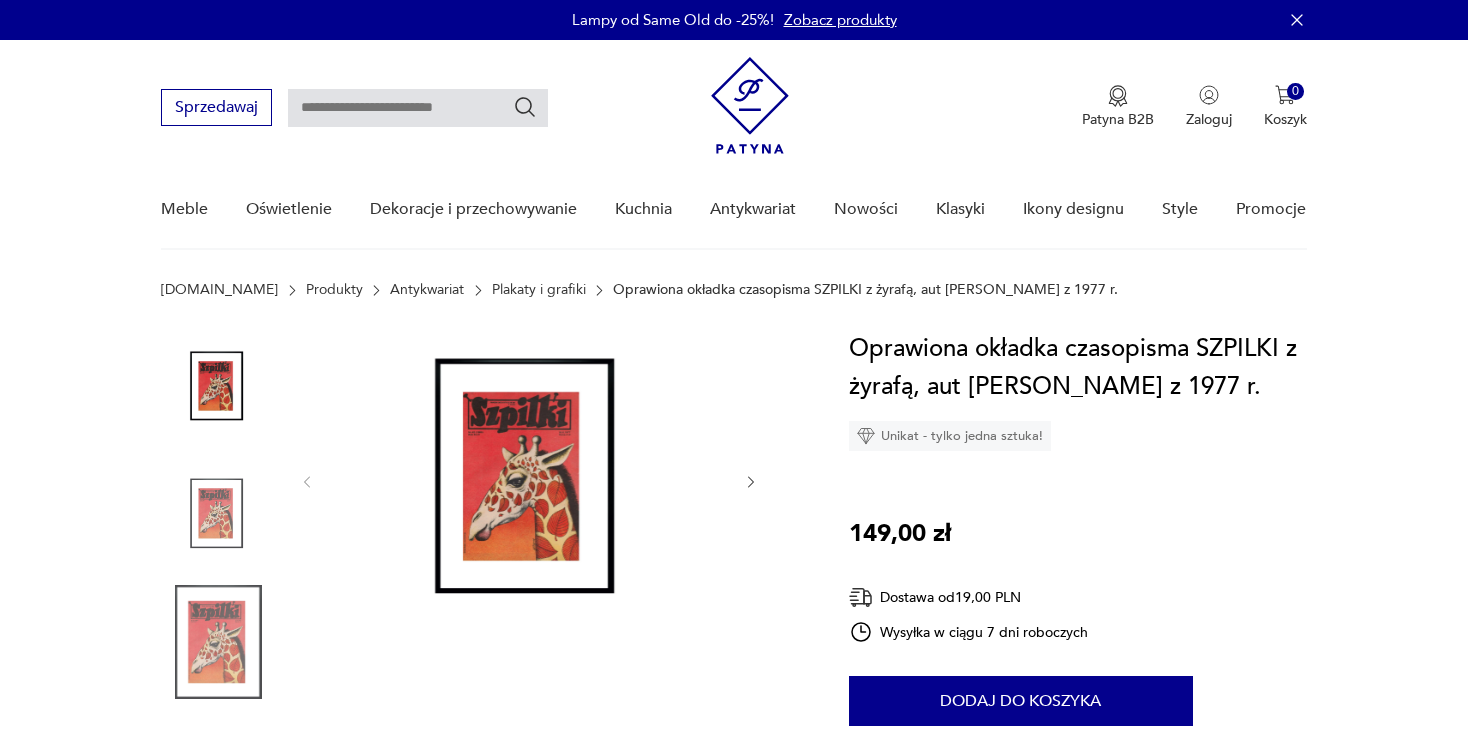 scroll, scrollTop: 0, scrollLeft: 0, axis: both 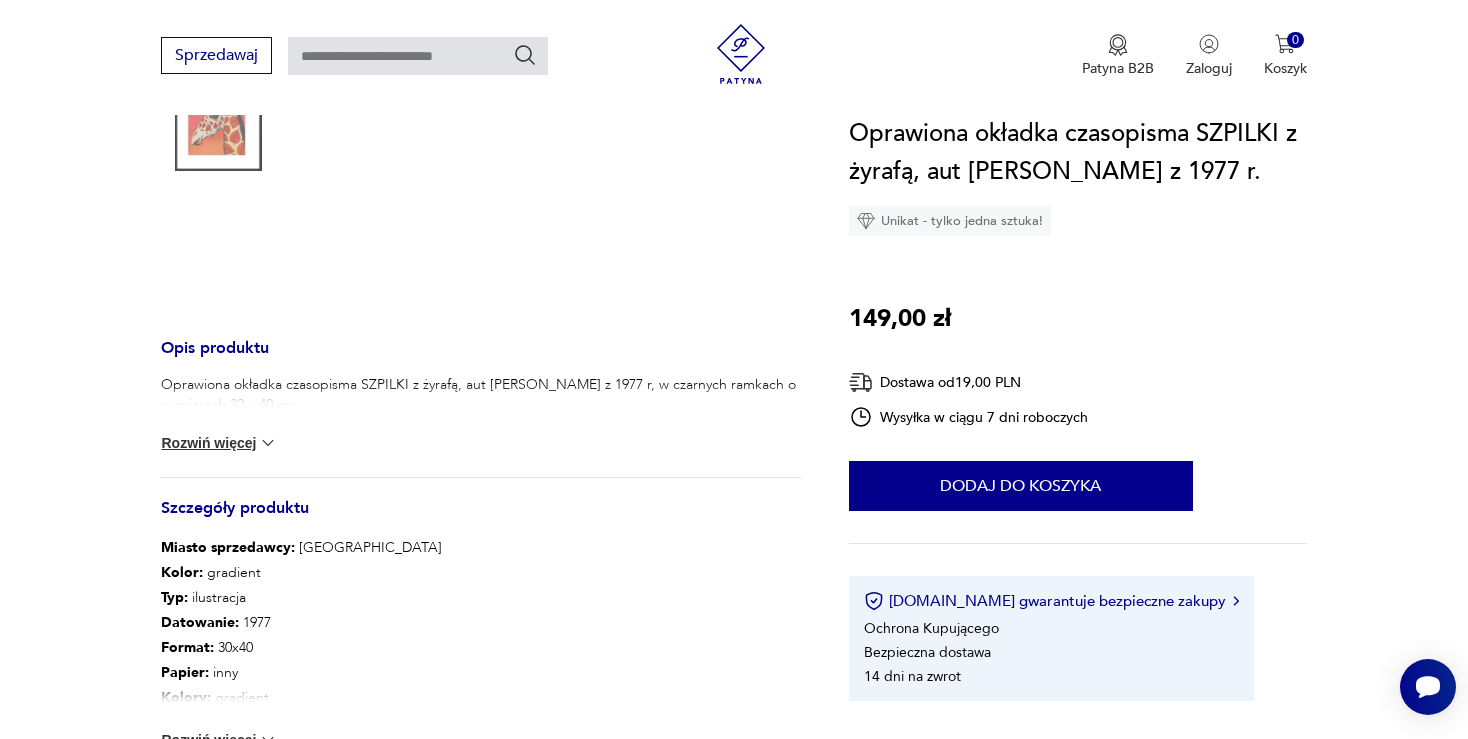 click on "Oprawiona okładka czasopisma SZPILKI z żyrafą, aut Edward Lutczyn z 1977 r, w czarnych ramkach o wymiarach 30 x 40 cm Rozwiń więcej" at bounding box center (480, 426) 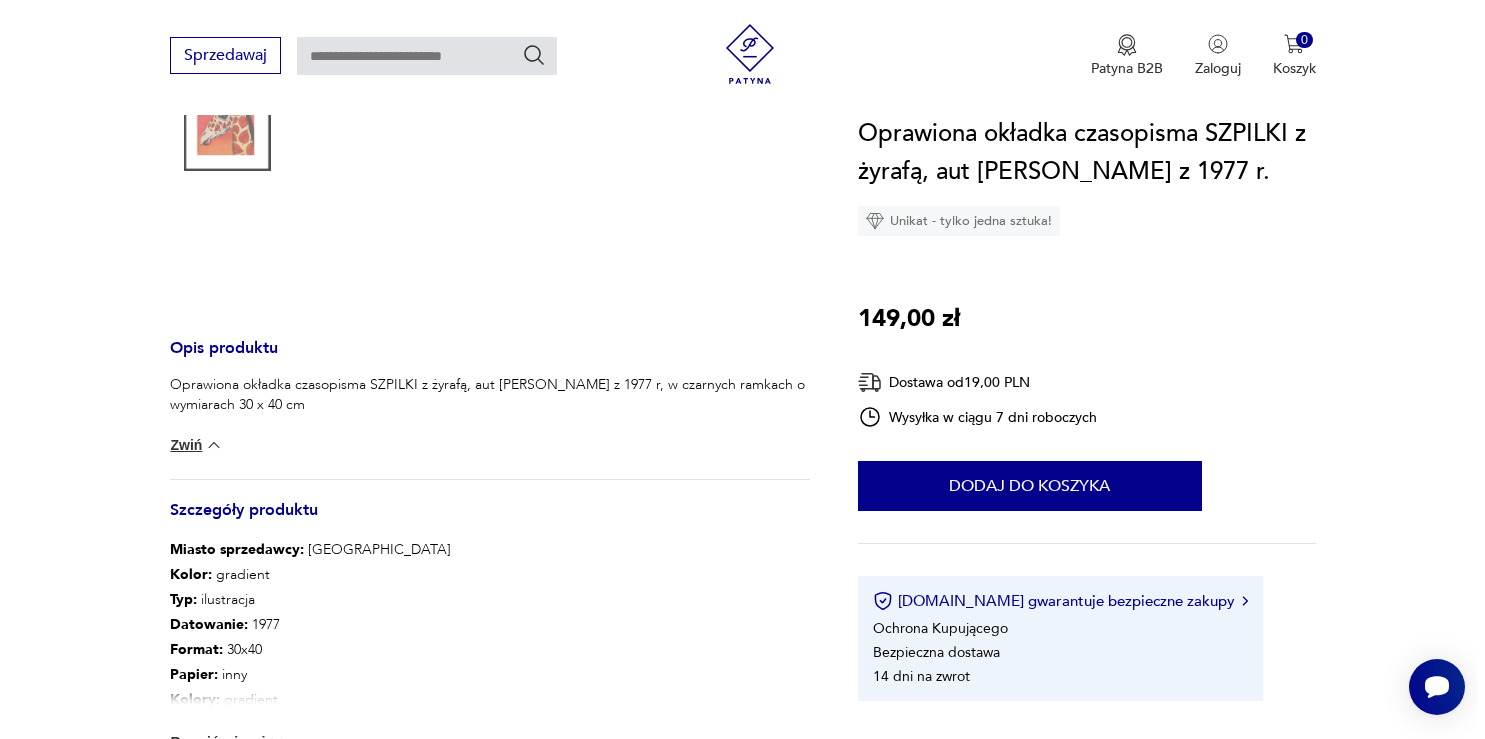 scroll, scrollTop: 0, scrollLeft: 0, axis: both 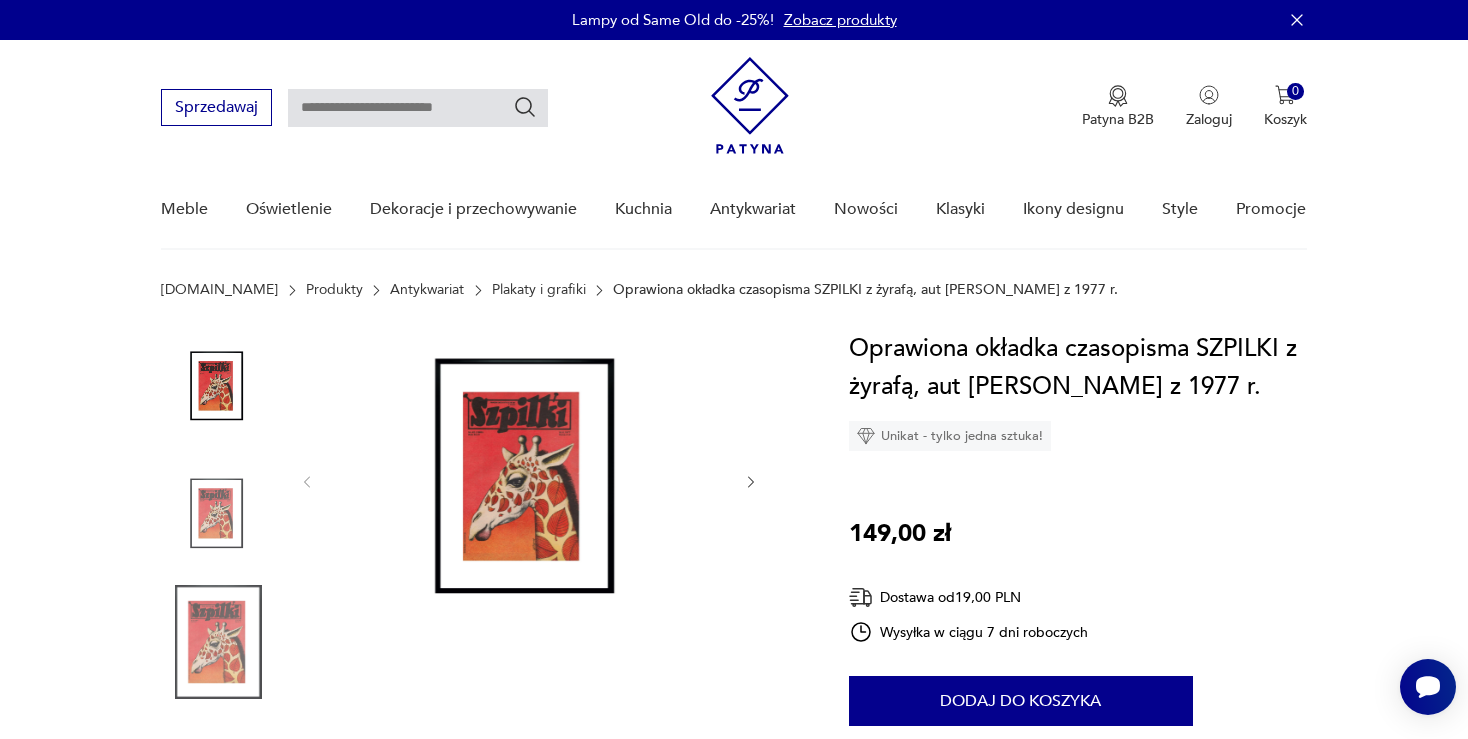 click at bounding box center (529, 480) 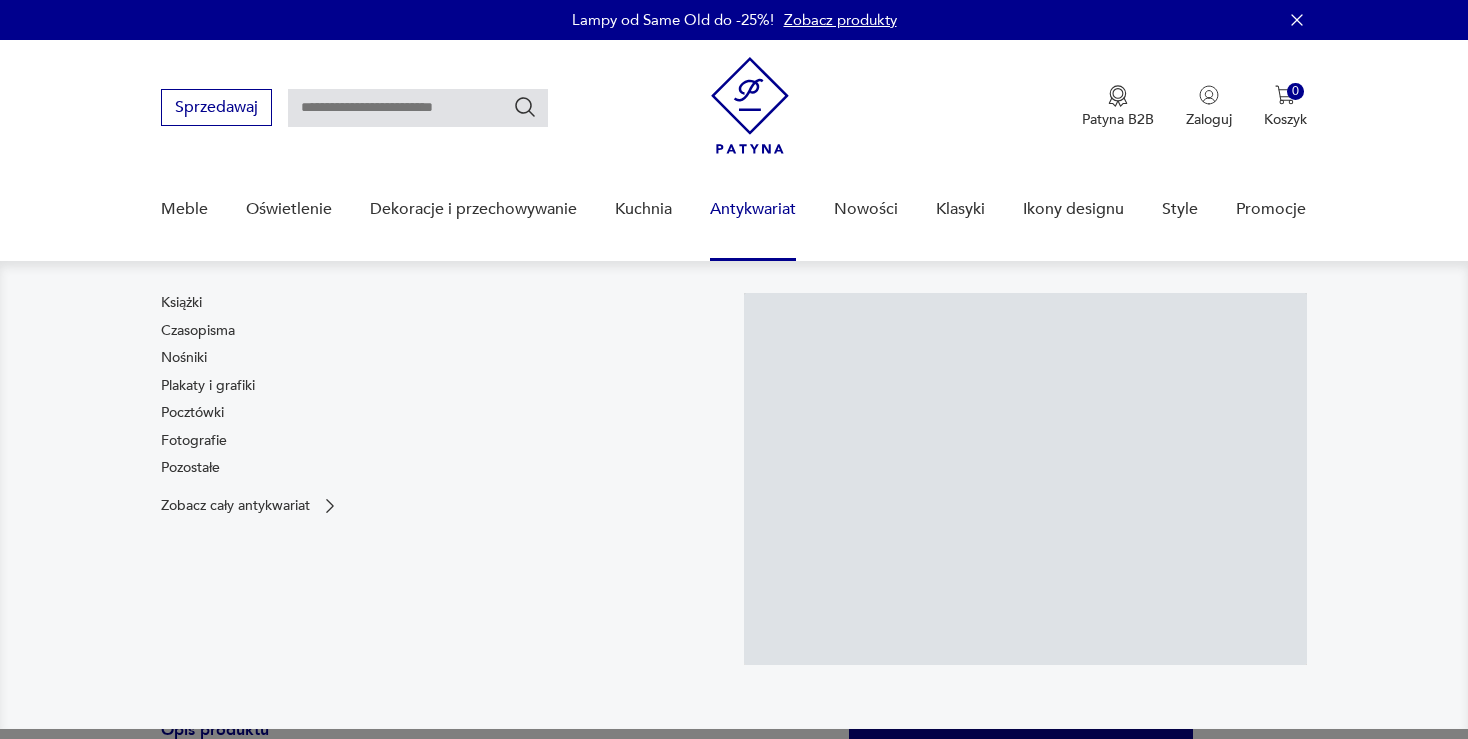 scroll, scrollTop: 0, scrollLeft: 0, axis: both 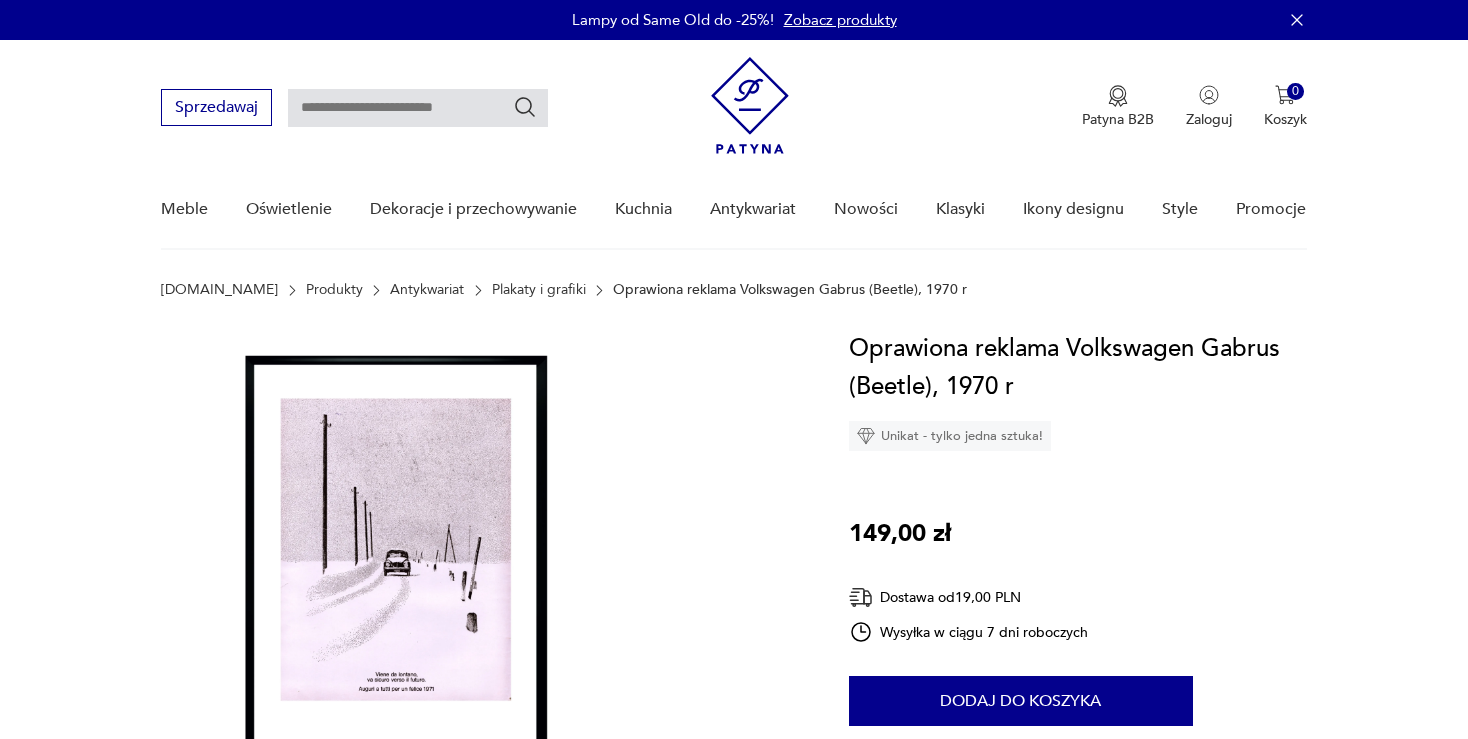 click on "Plakaty i grafiki" at bounding box center (539, 290) 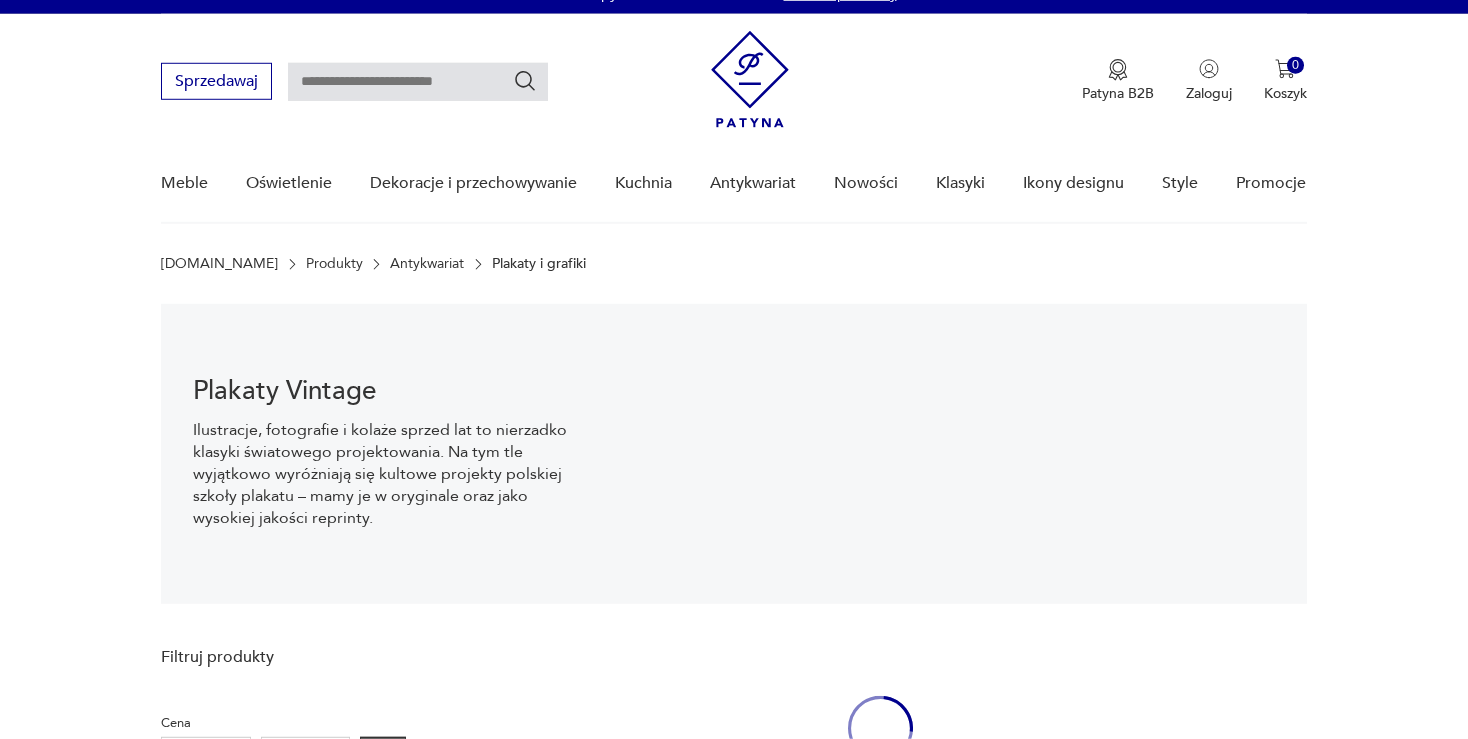 scroll, scrollTop: 28, scrollLeft: 0, axis: vertical 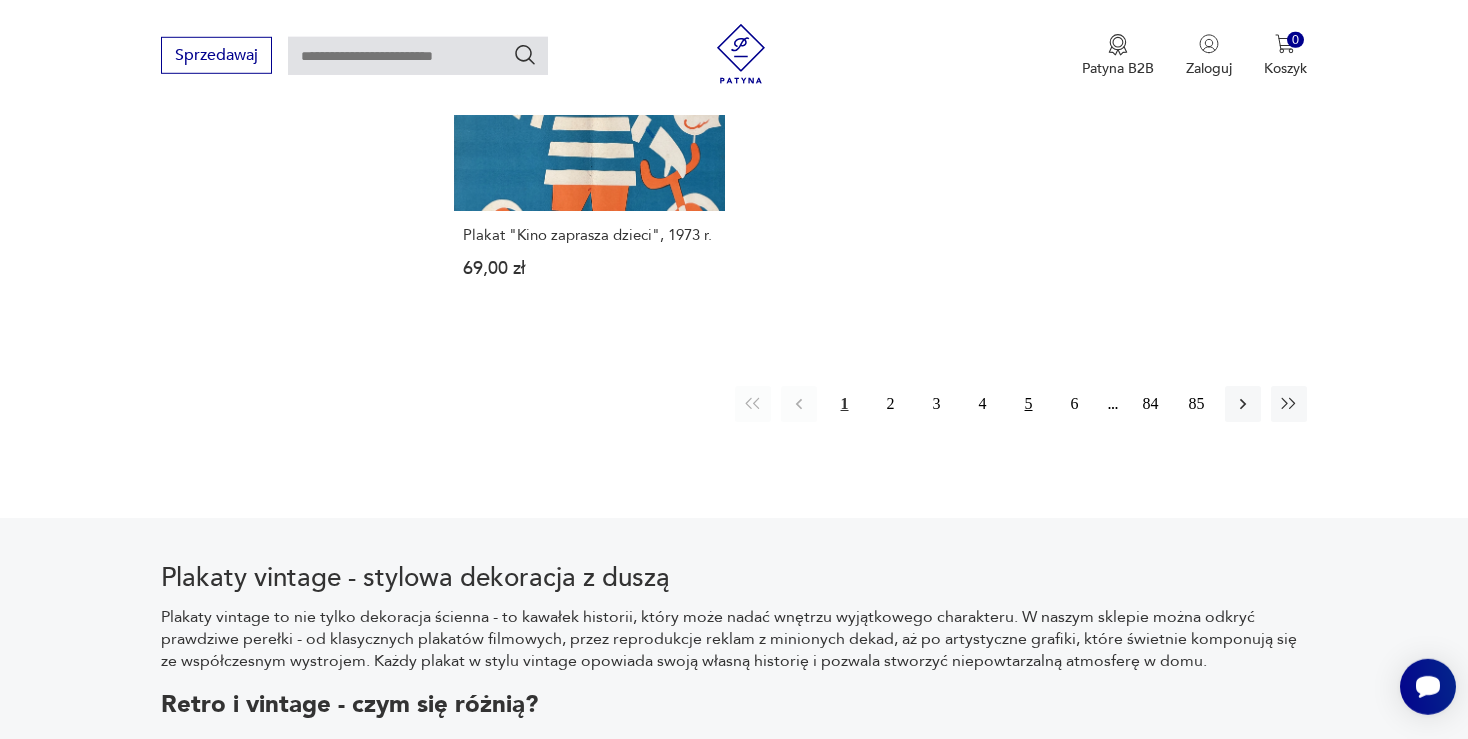 click on "5" at bounding box center [1029, 404] 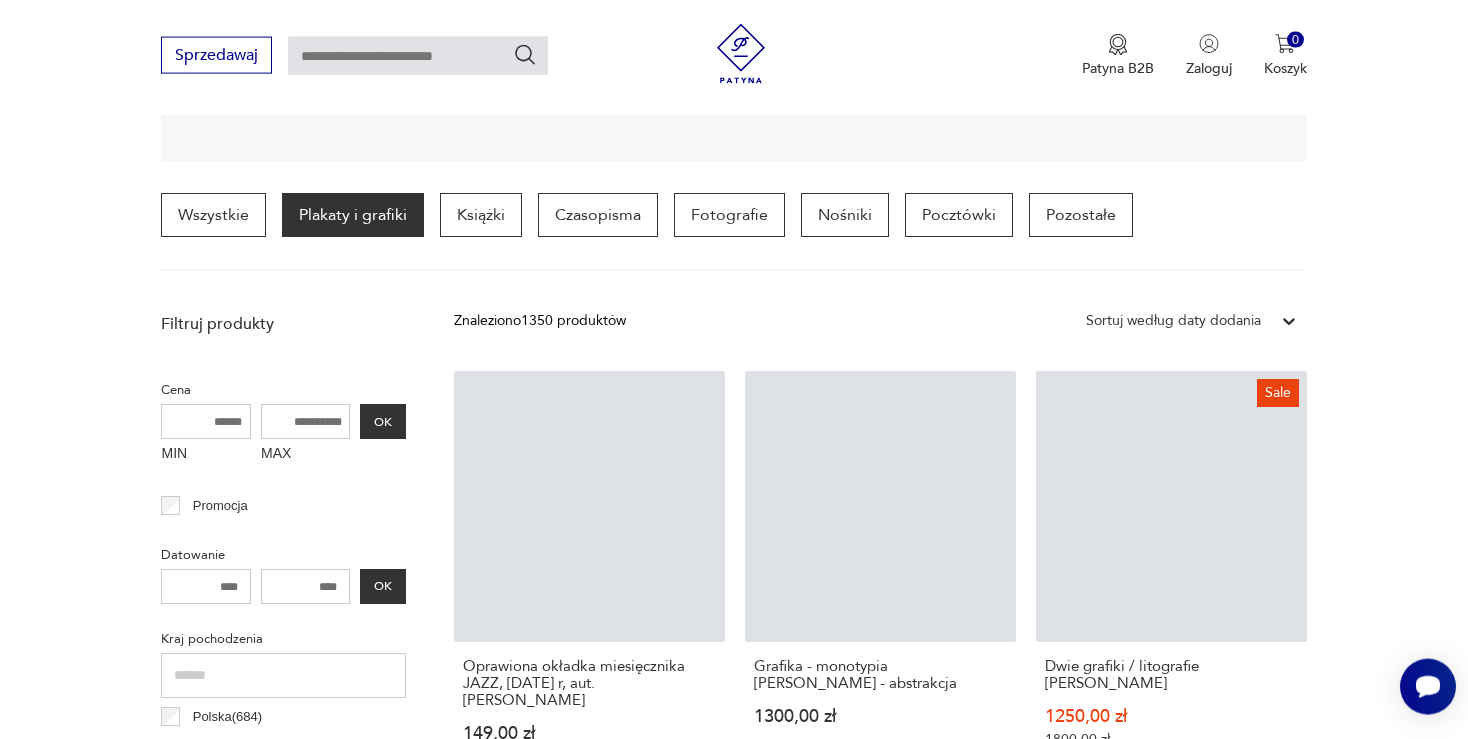 scroll, scrollTop: 470, scrollLeft: 0, axis: vertical 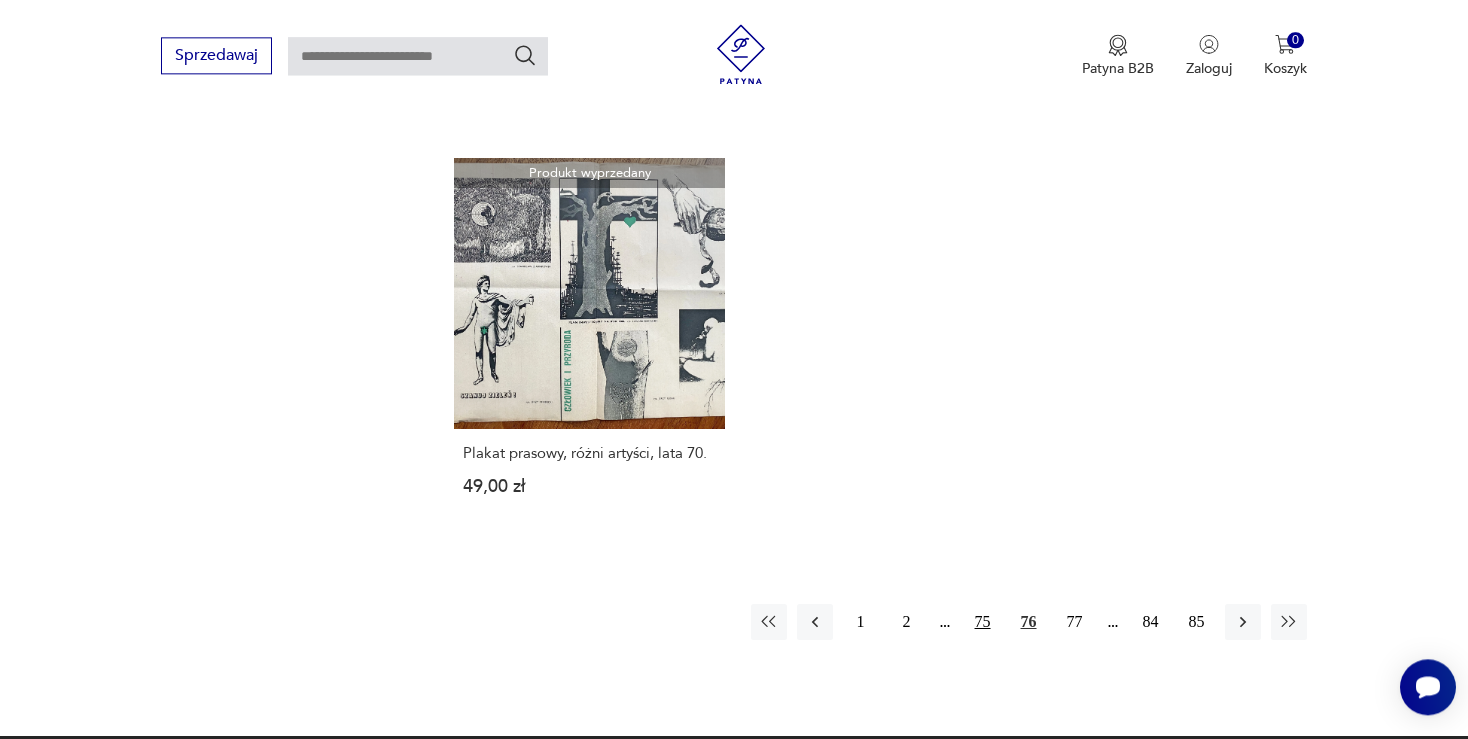 click on "75" at bounding box center [983, 622] 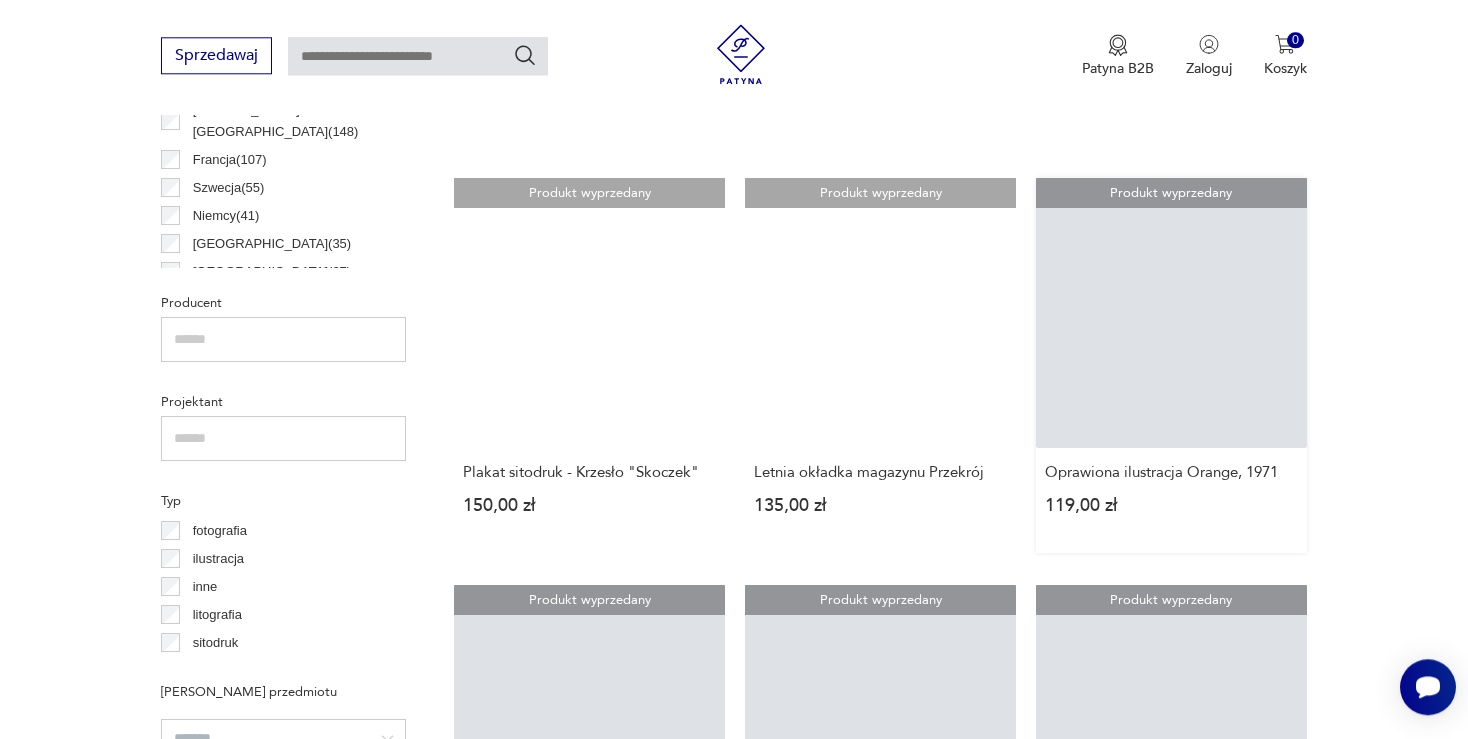 scroll, scrollTop: 1737, scrollLeft: 0, axis: vertical 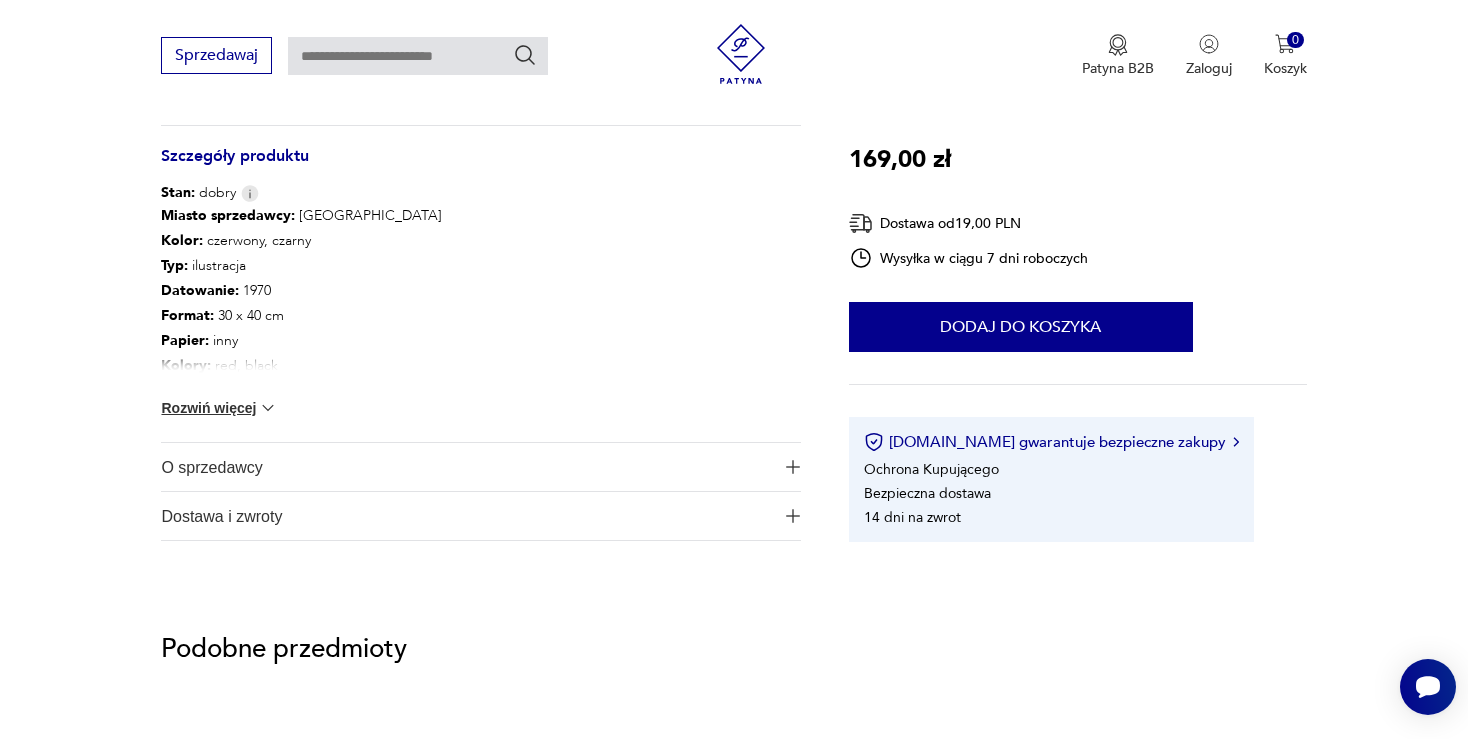 click on "O sprzedawcy" at bounding box center [467, 467] 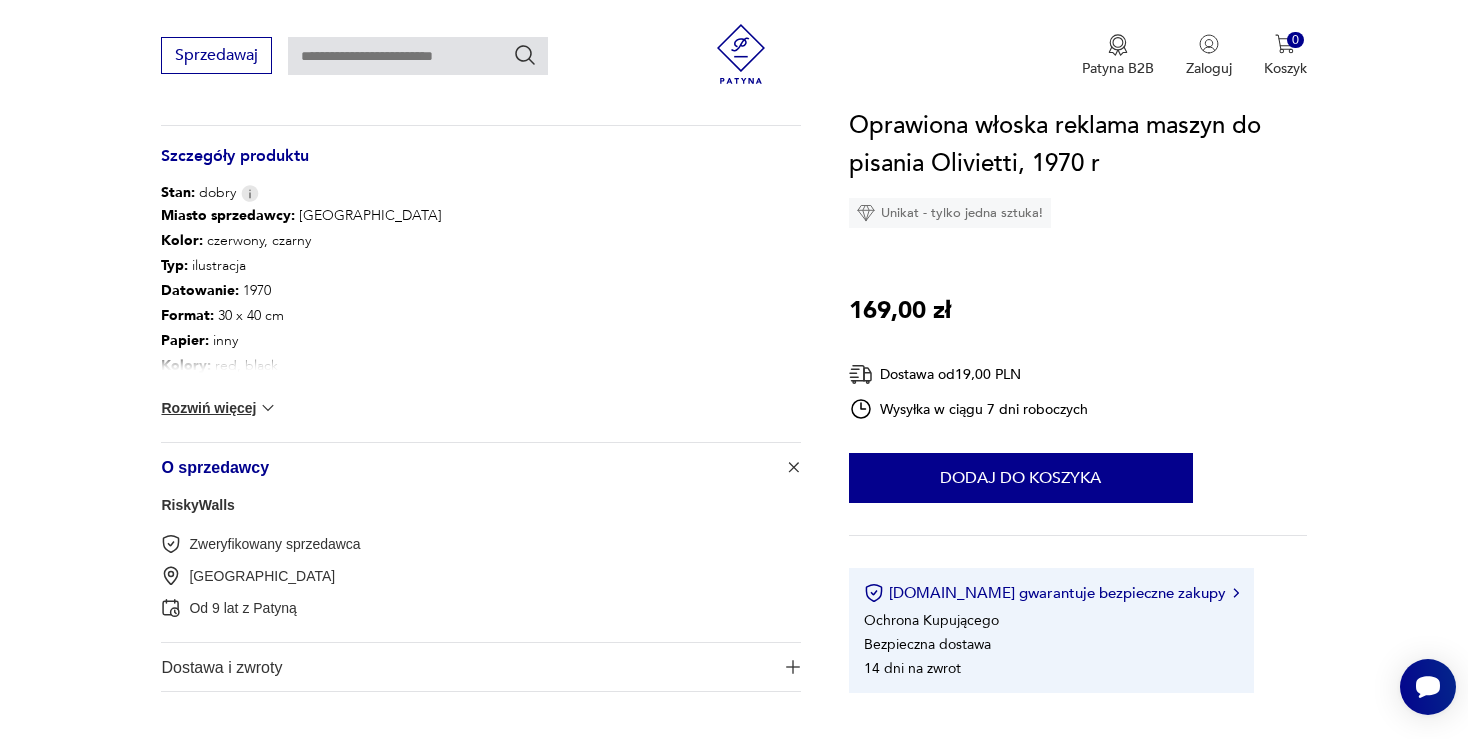 click on "RiskyWalls" at bounding box center [197, 505] 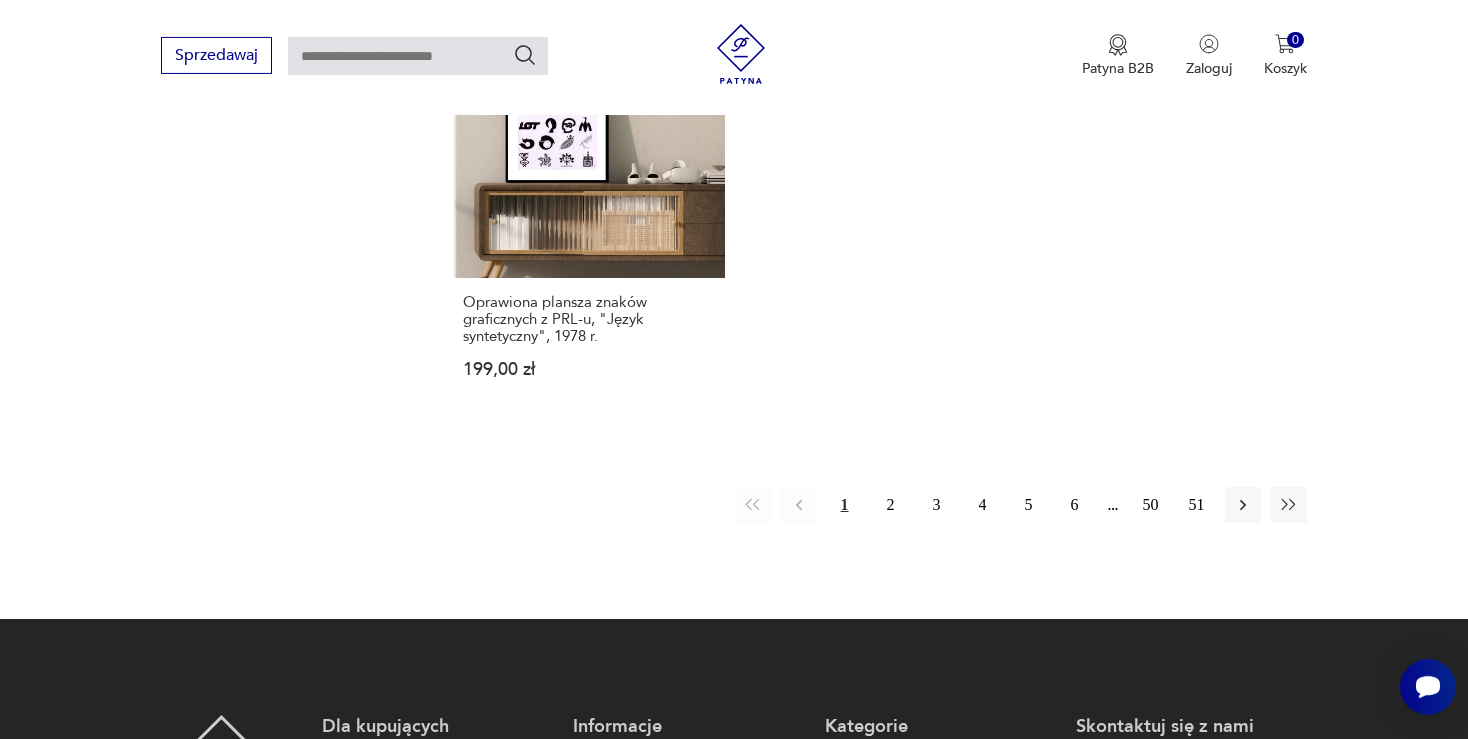 scroll, scrollTop: 3051, scrollLeft: 0, axis: vertical 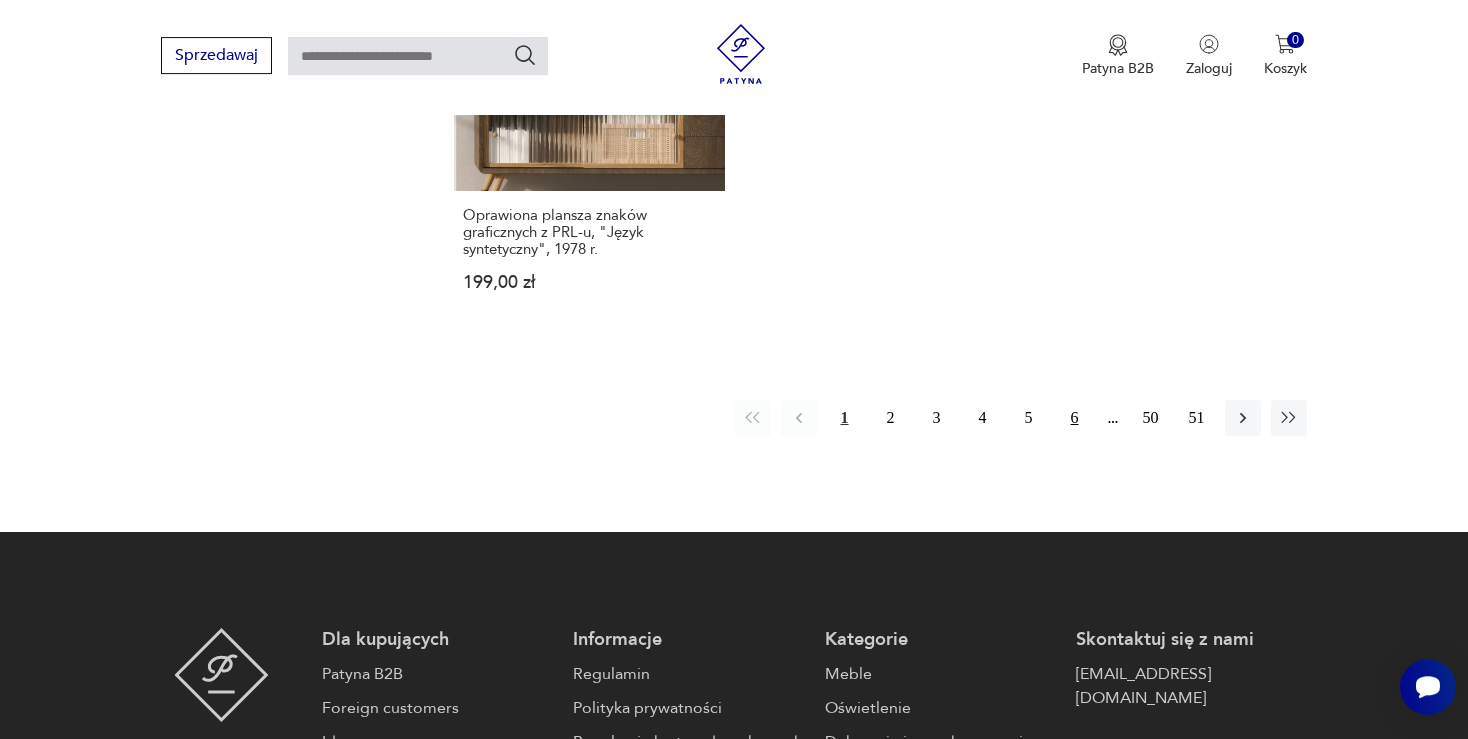 click on "6" at bounding box center [1075, 418] 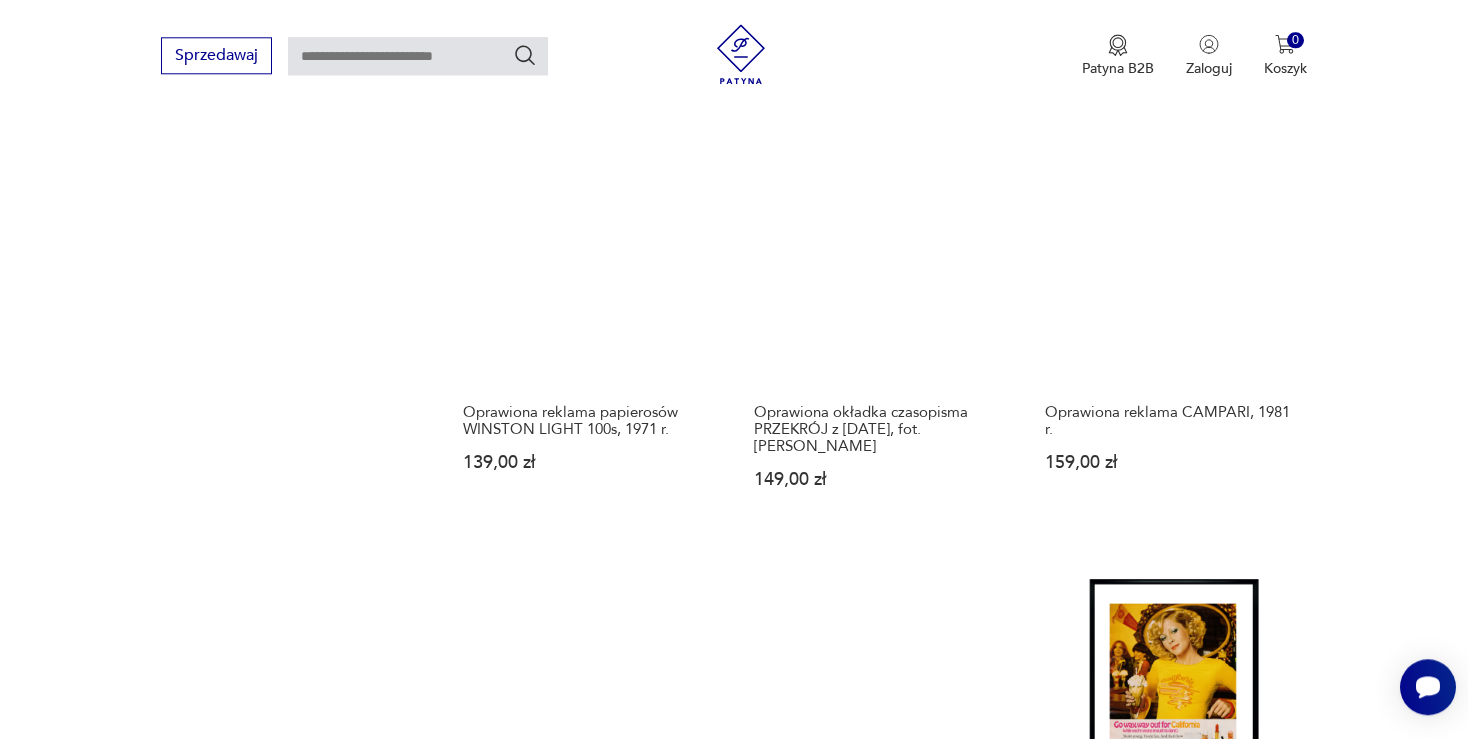 scroll, scrollTop: 1572, scrollLeft: 0, axis: vertical 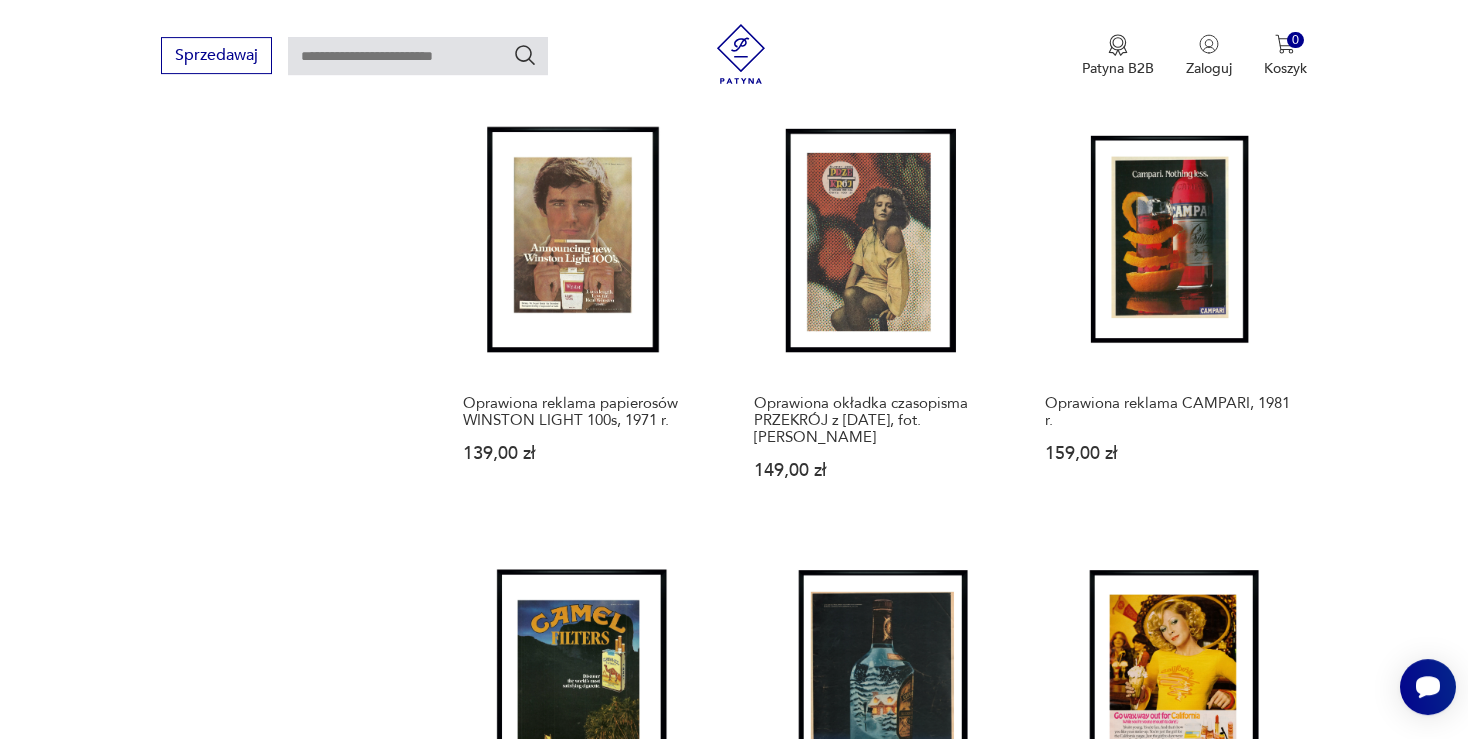 click at bounding box center (418, 56) 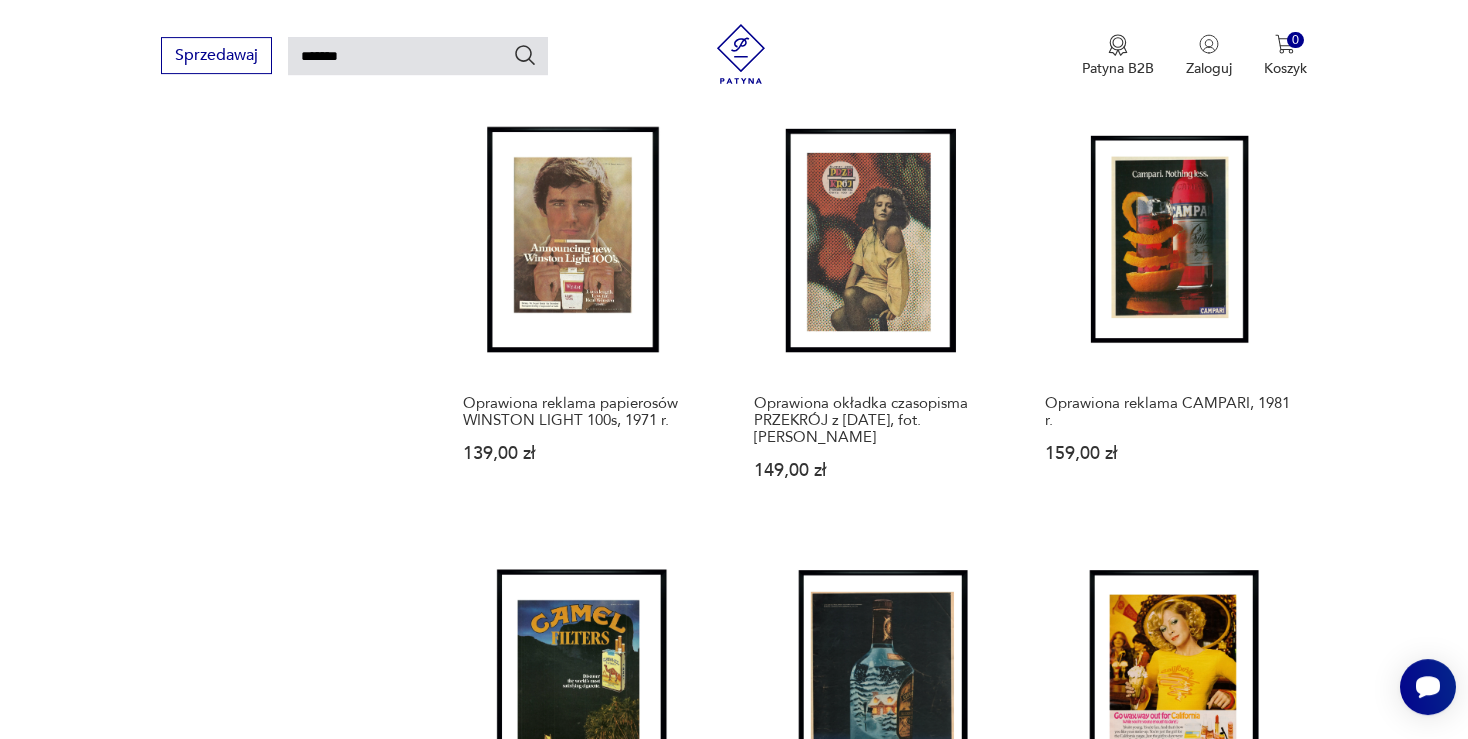 type on "*******" 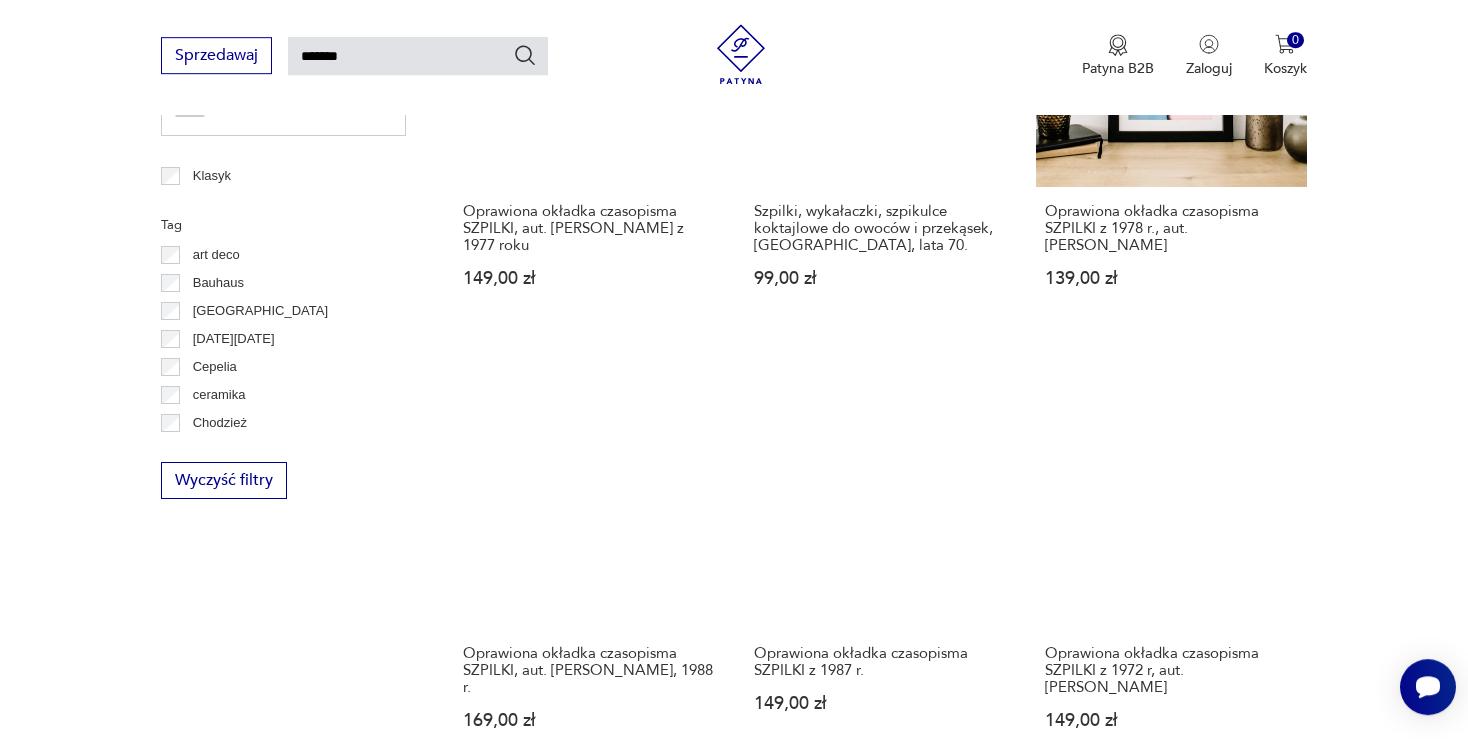 scroll, scrollTop: 1125, scrollLeft: 0, axis: vertical 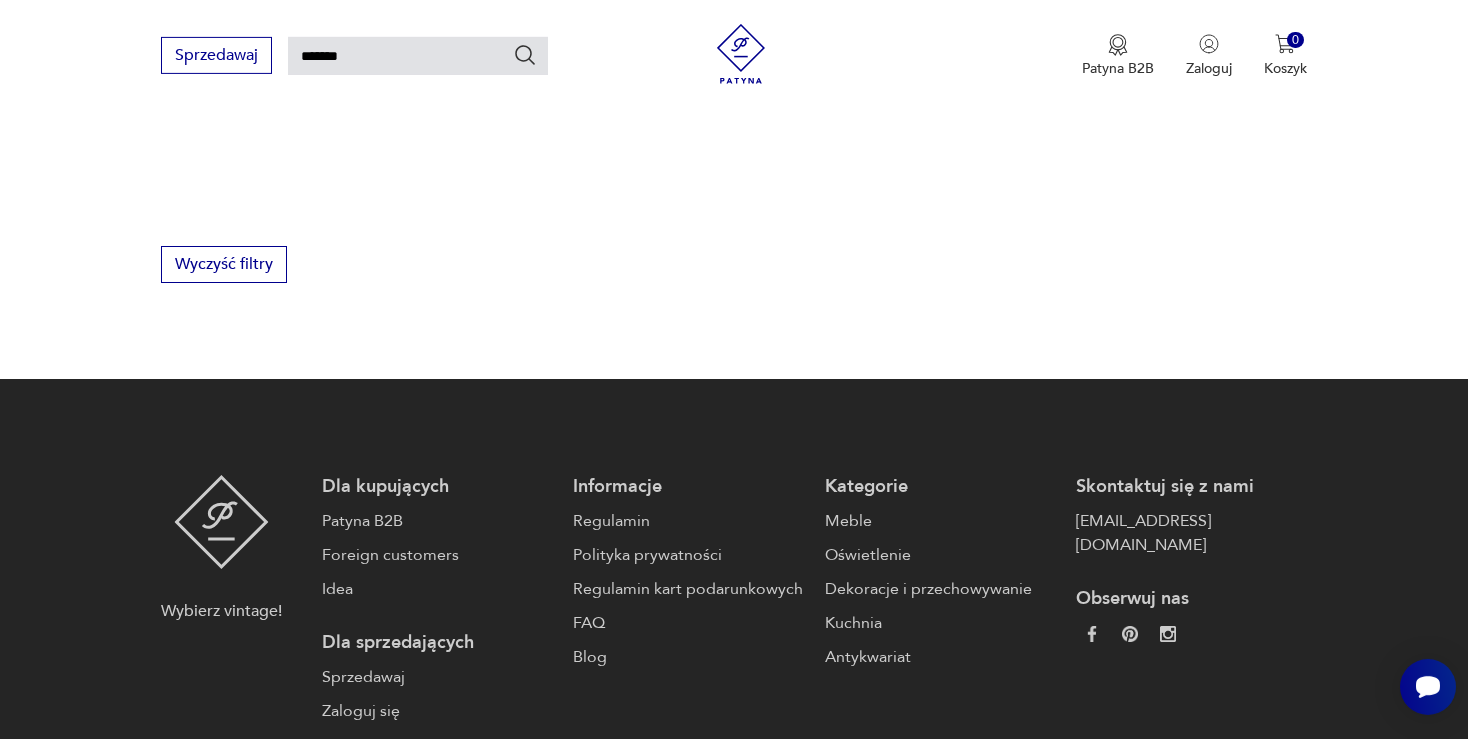 type 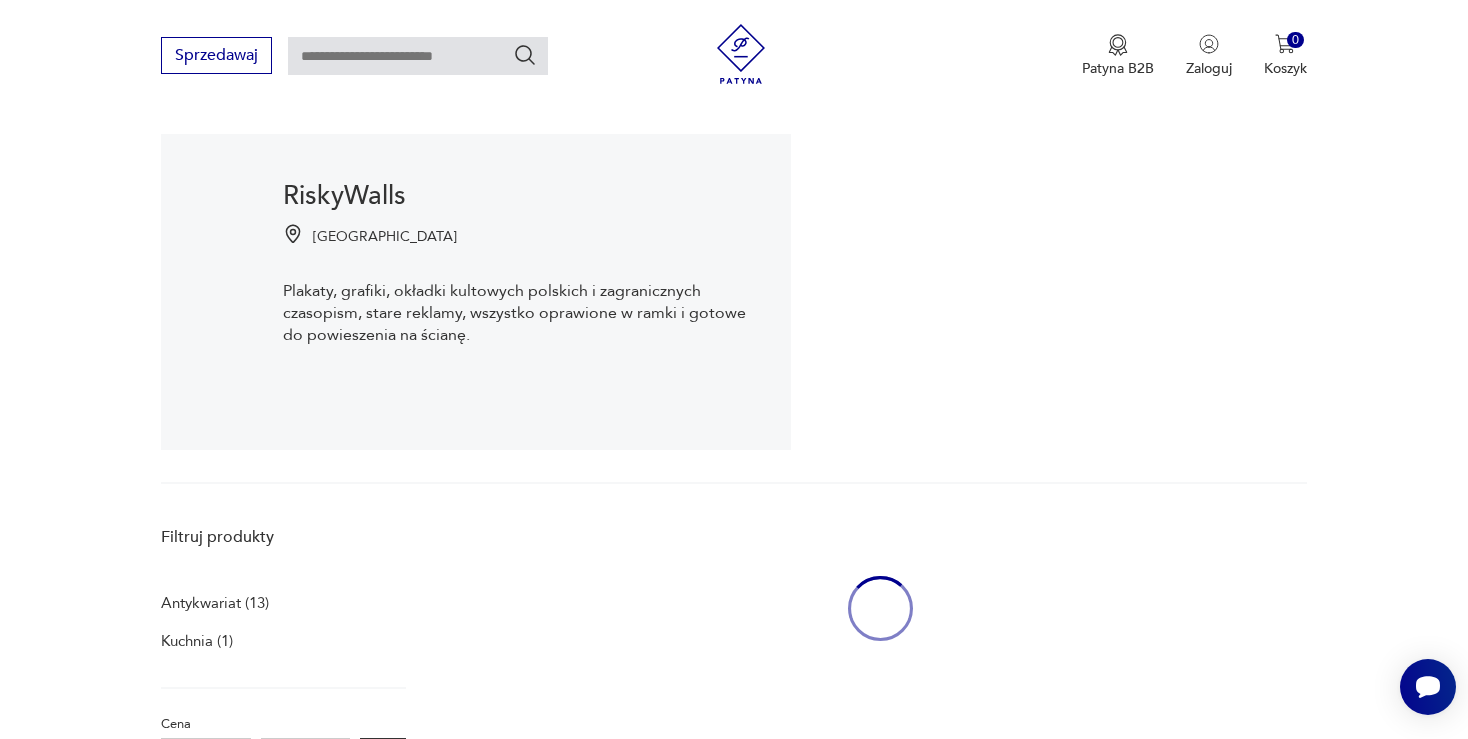 scroll, scrollTop: 3312, scrollLeft: 0, axis: vertical 